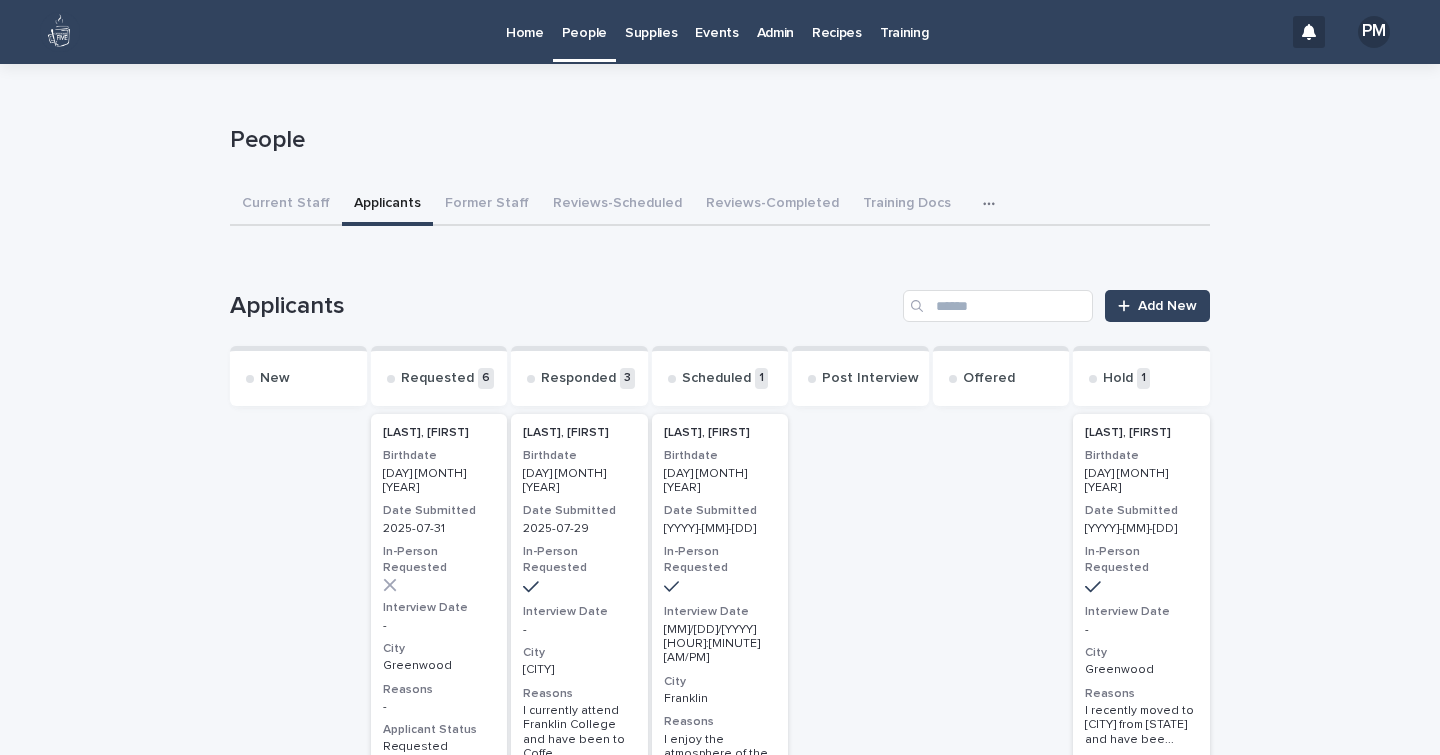 scroll, scrollTop: 0, scrollLeft: 0, axis: both 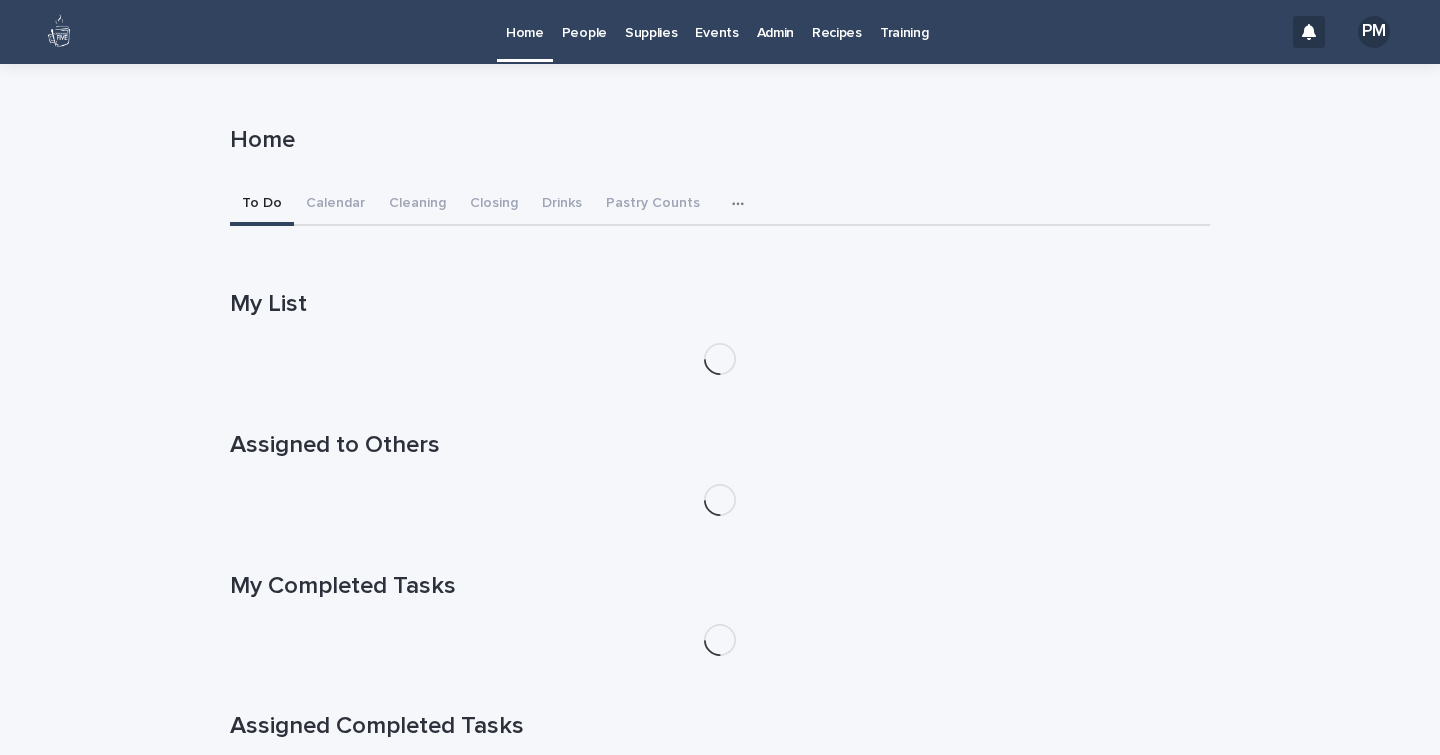 click on "Events" at bounding box center [716, 21] 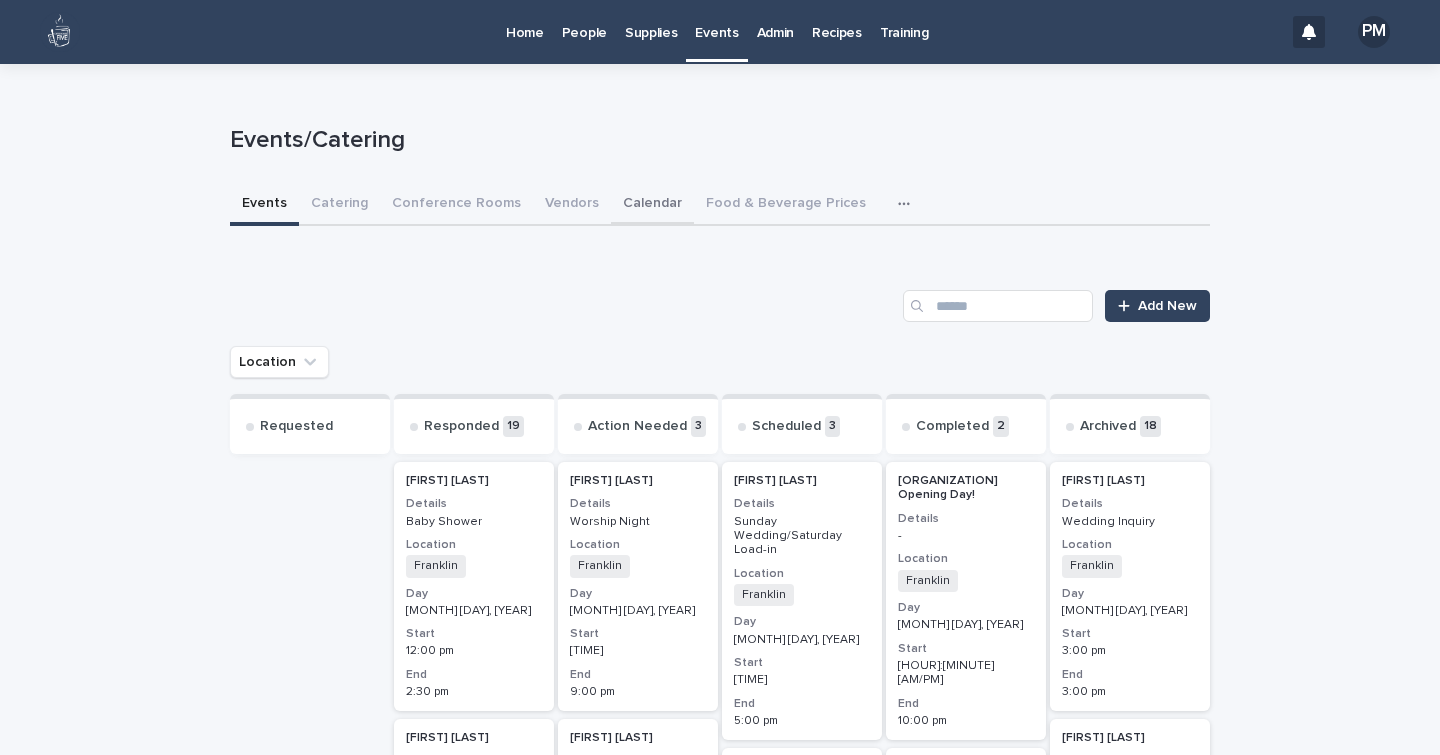 click on "Calendar" at bounding box center [652, 205] 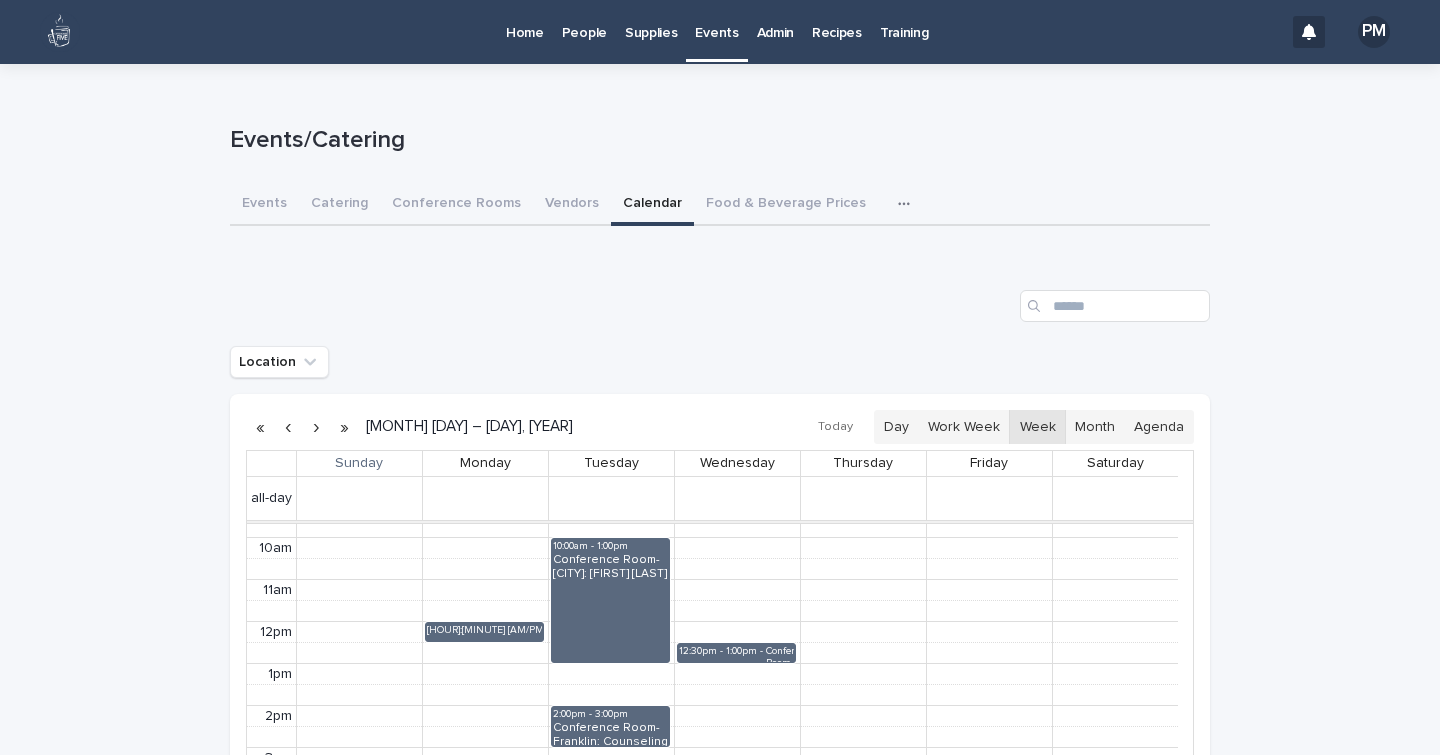 scroll, scrollTop: 432, scrollLeft: 0, axis: vertical 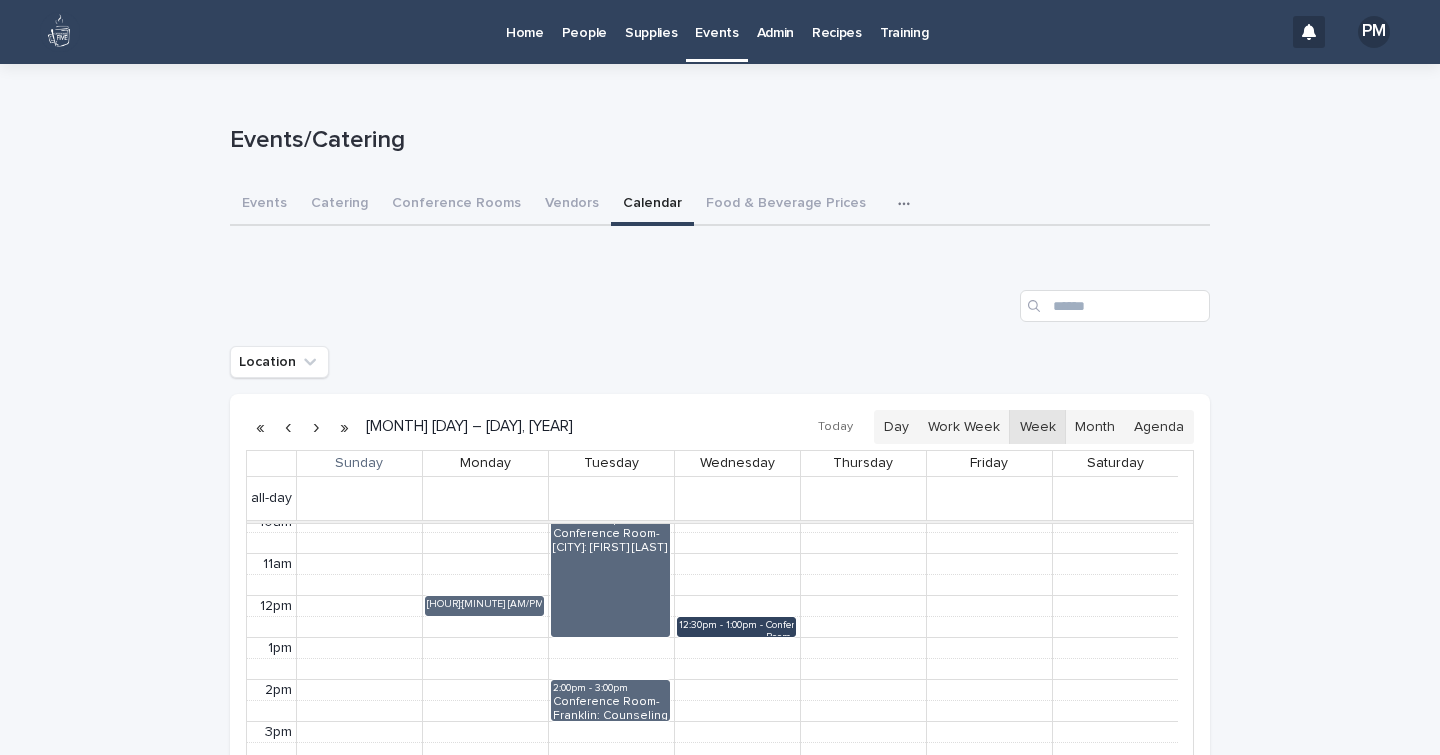 click on "12:30pm - 1:00pm" at bounding box center [722, 627] 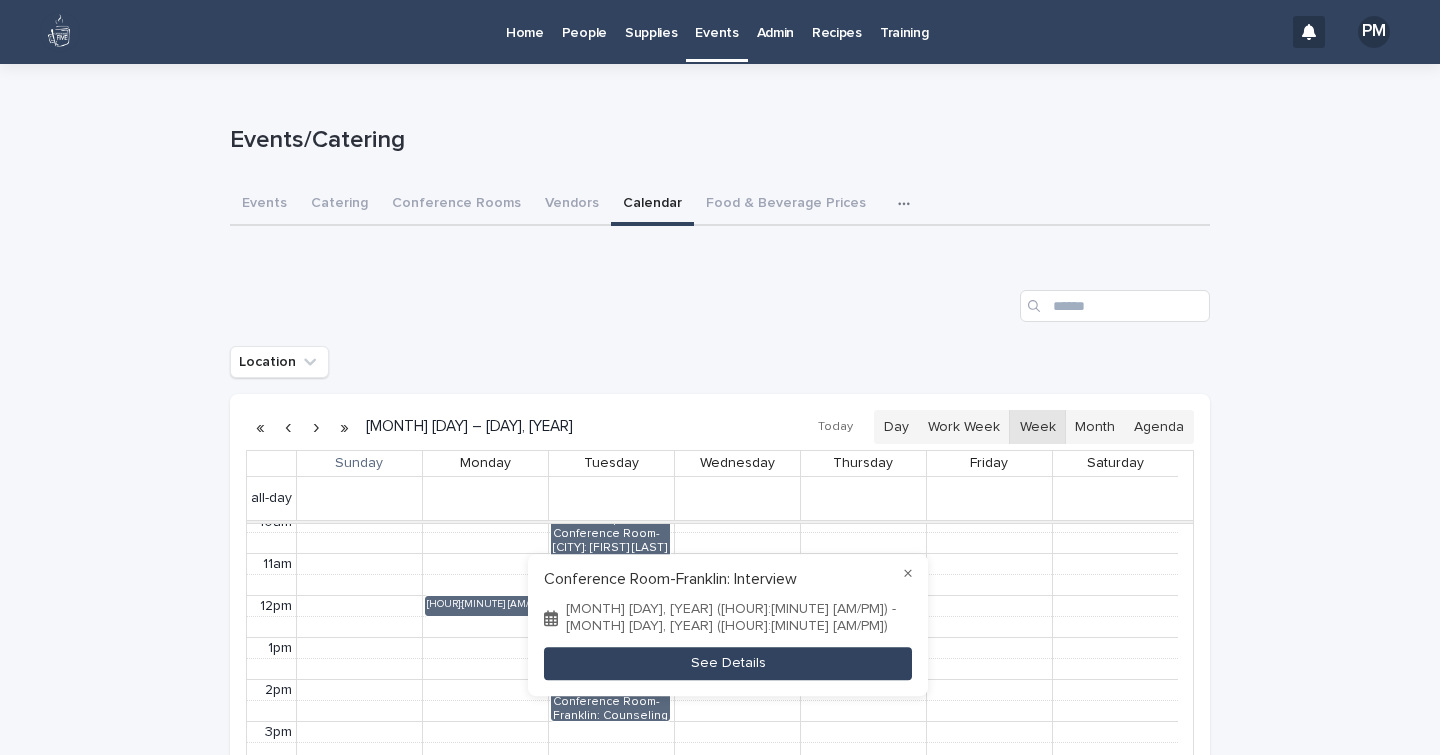 click on "See Details" at bounding box center (728, 663) 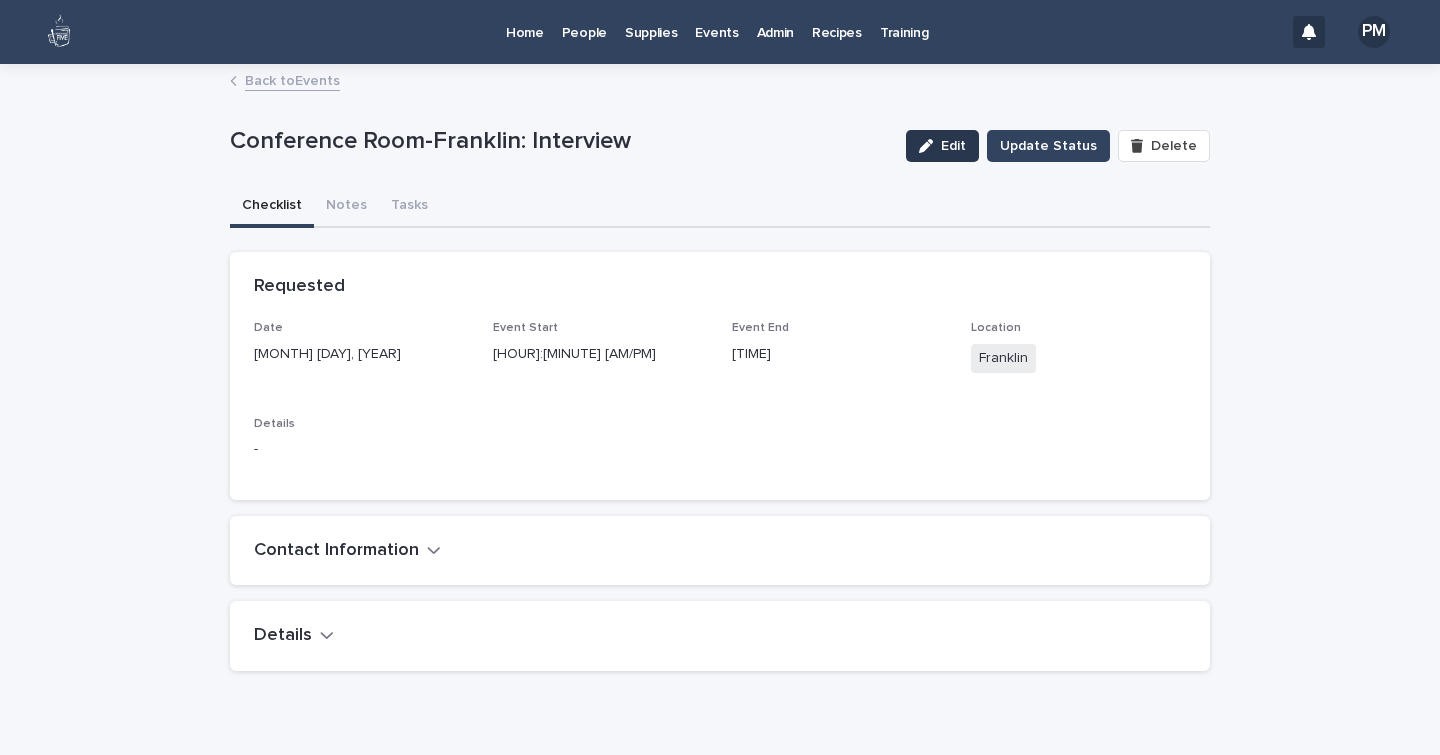 click on "Edit" at bounding box center [953, 146] 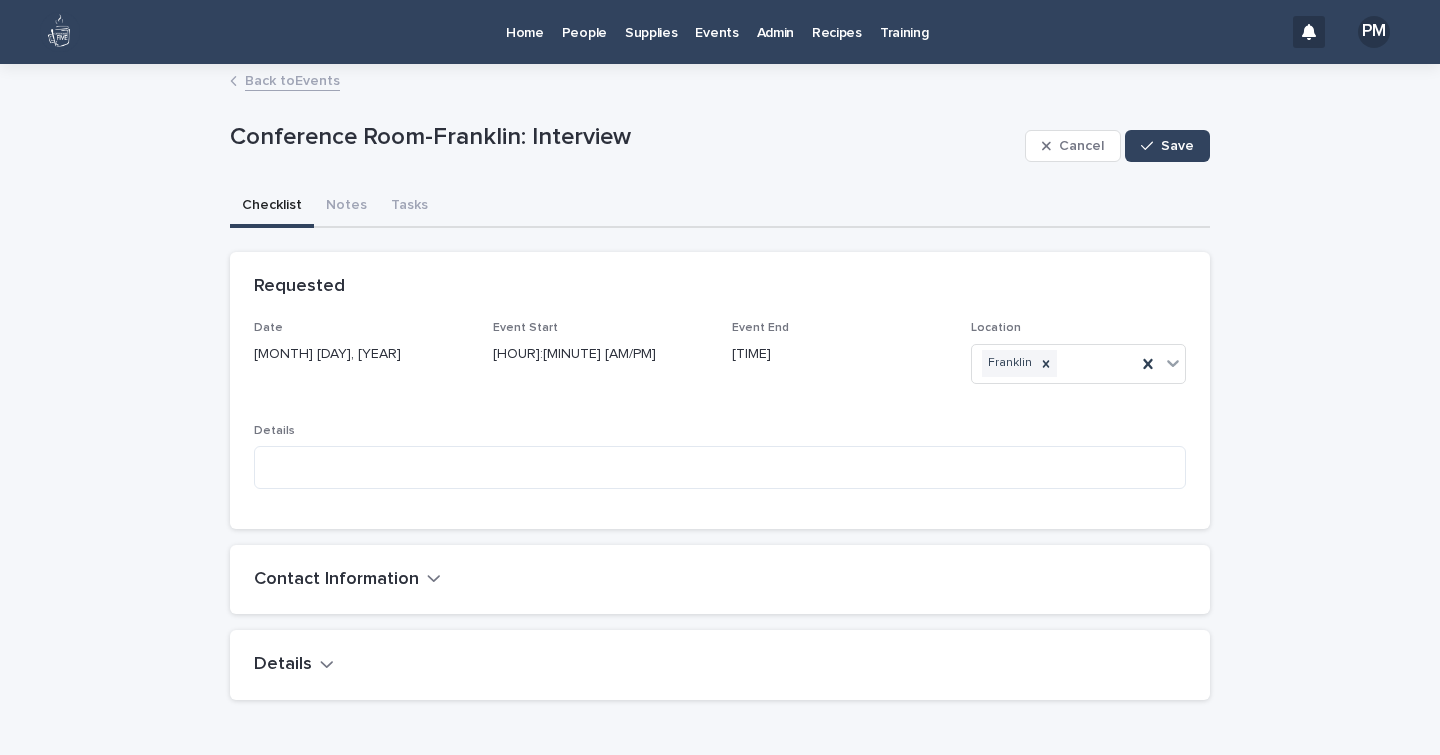 click on "**********" at bounding box center (720, 441) 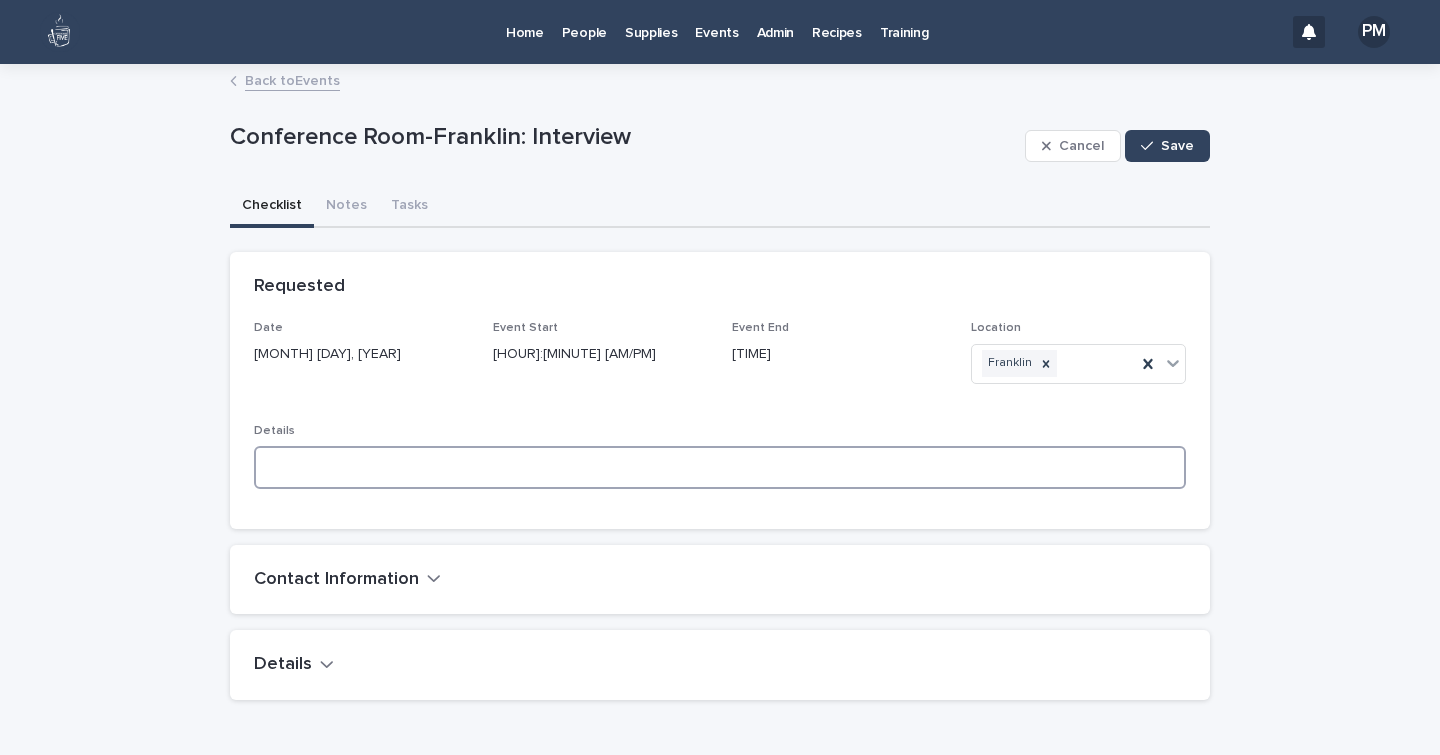 drag, startPoint x: 1036, startPoint y: 433, endPoint x: 678, endPoint y: 463, distance: 359.2548 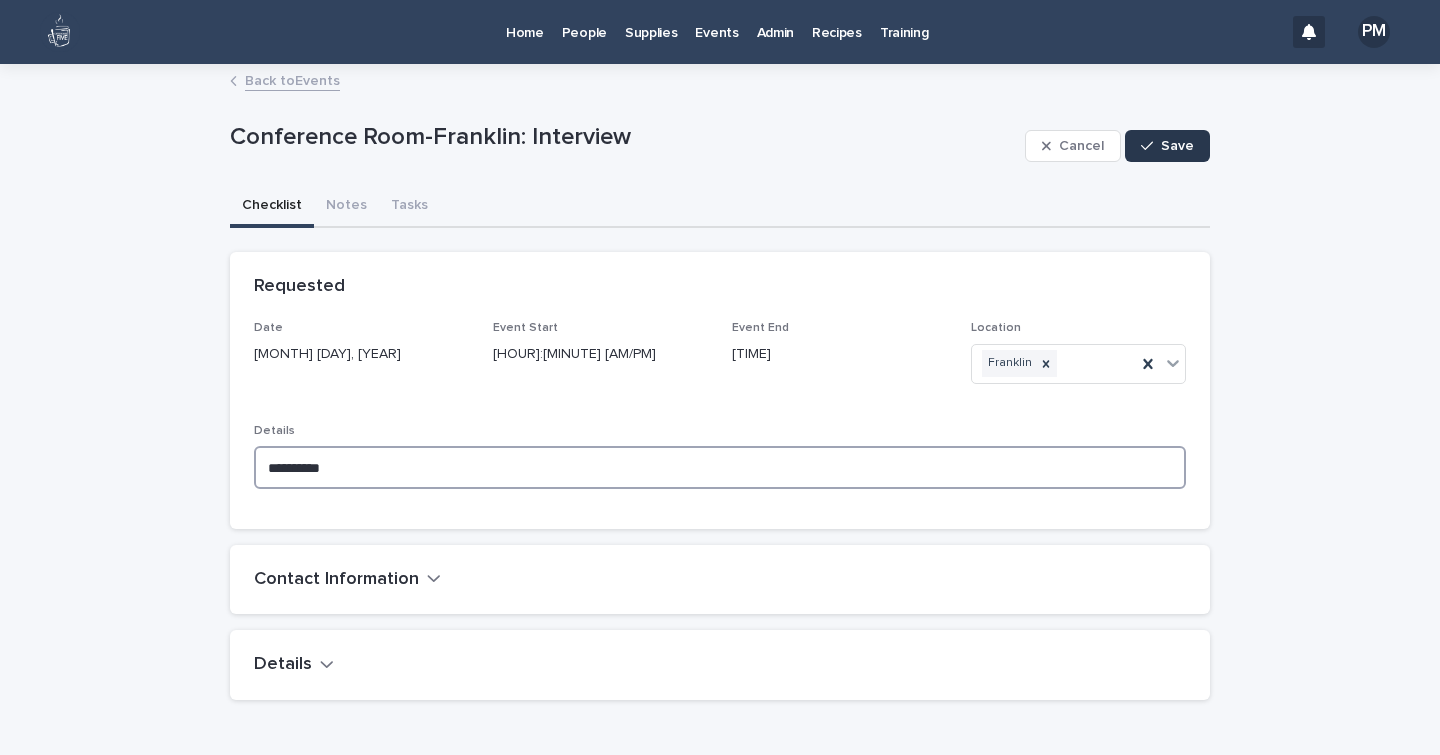 type on "**********" 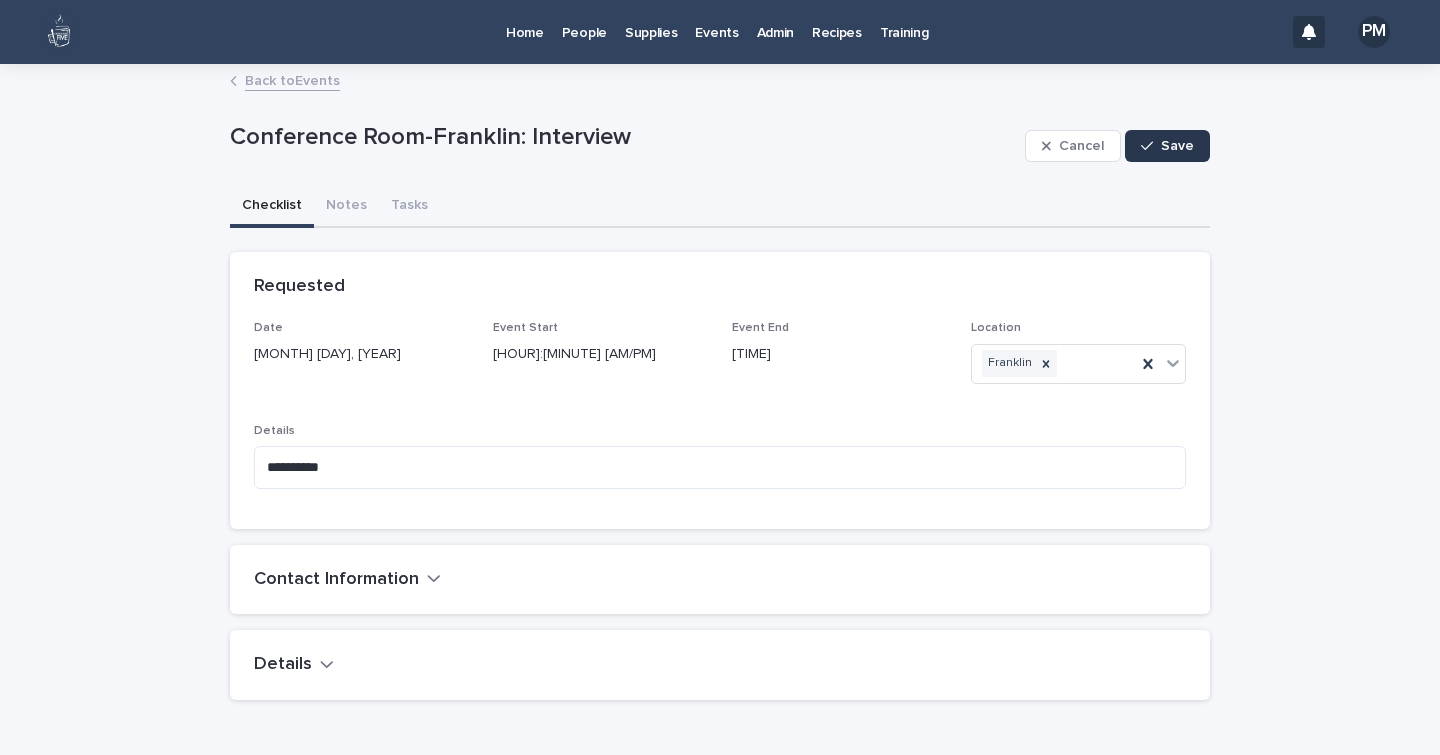 click on "Save" at bounding box center (1177, 146) 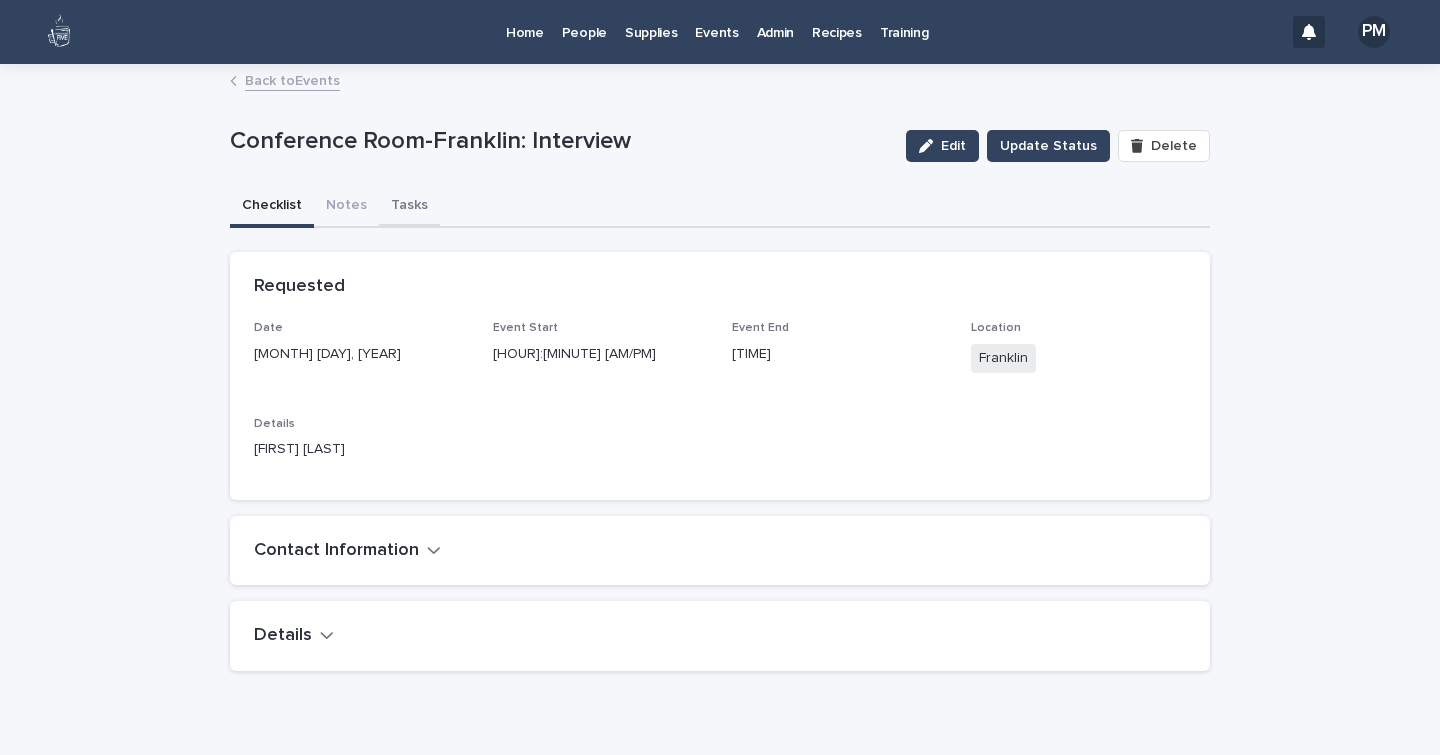 click on "Tasks" at bounding box center [409, 207] 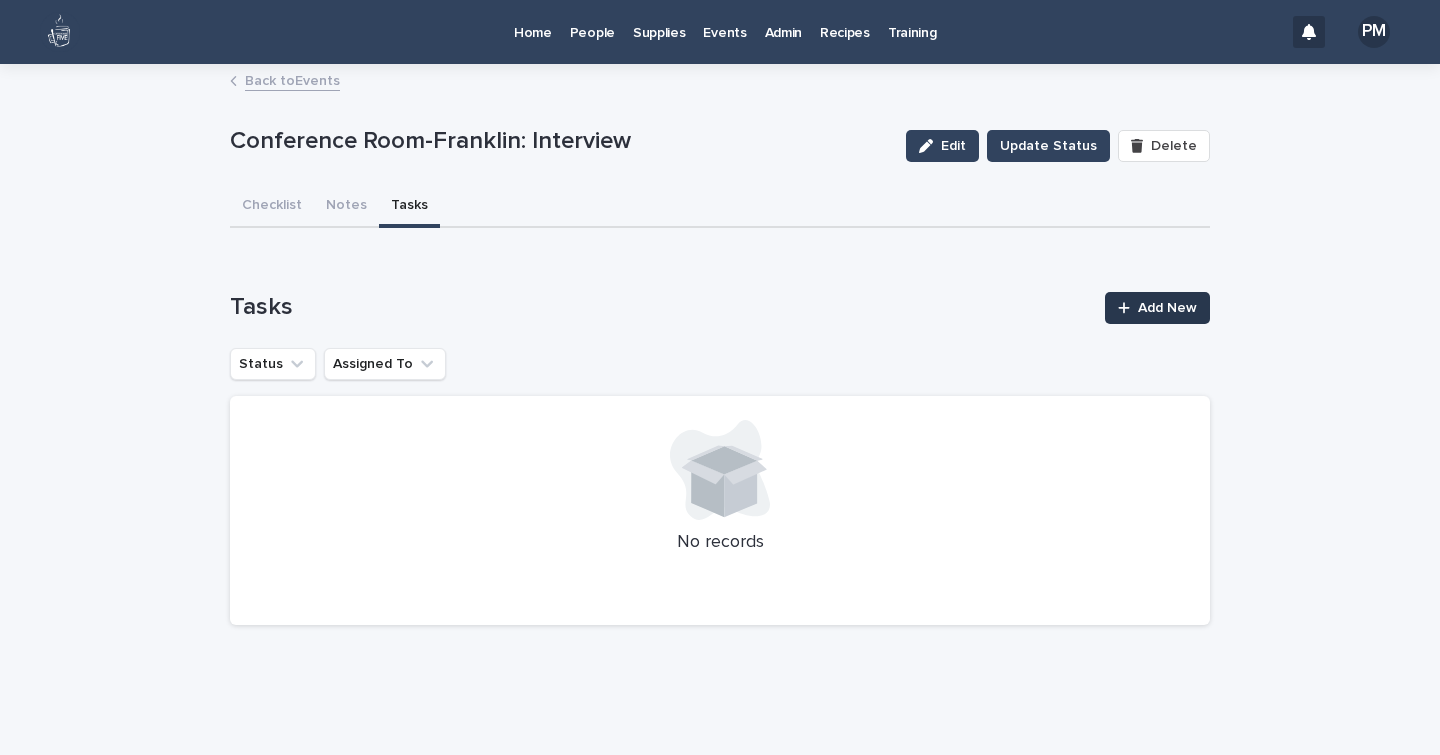 click on "Add New" at bounding box center [1167, 308] 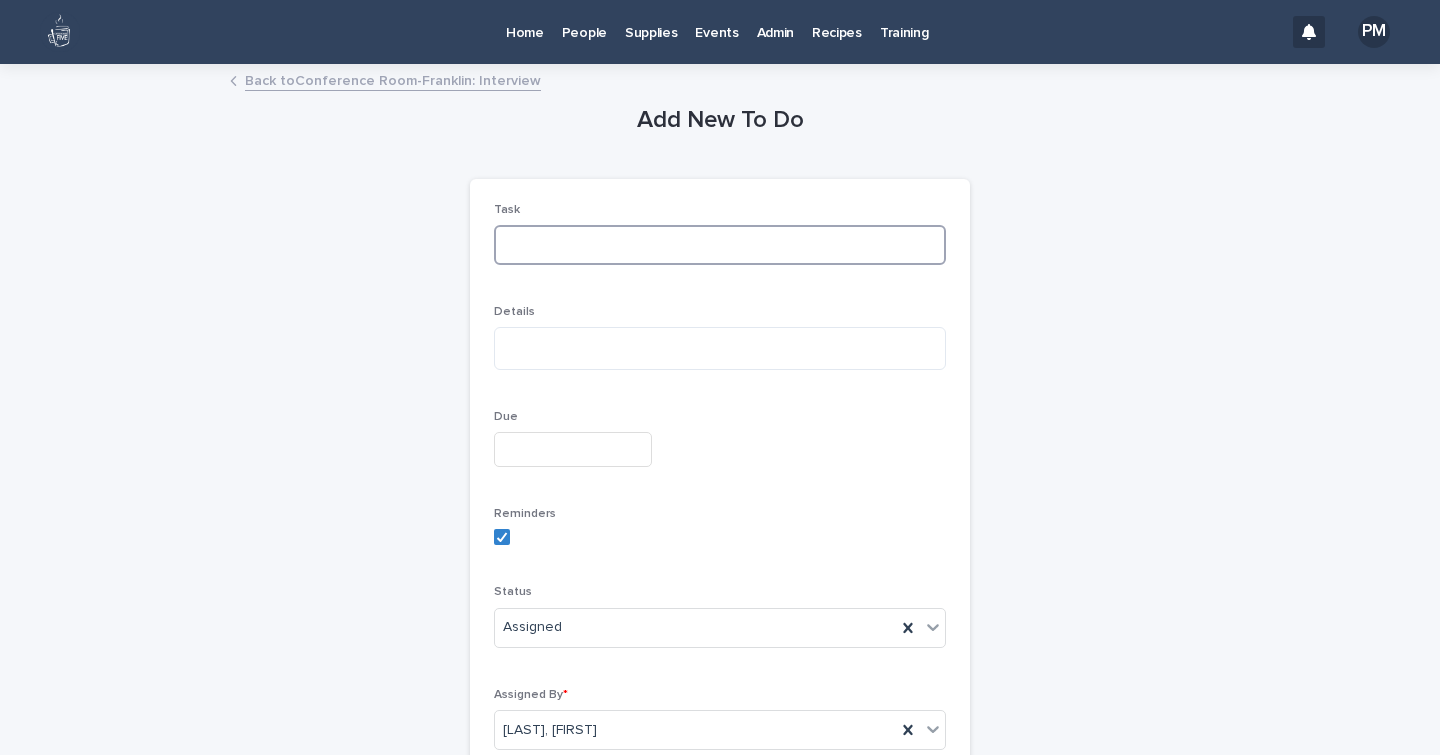 click at bounding box center (720, 245) 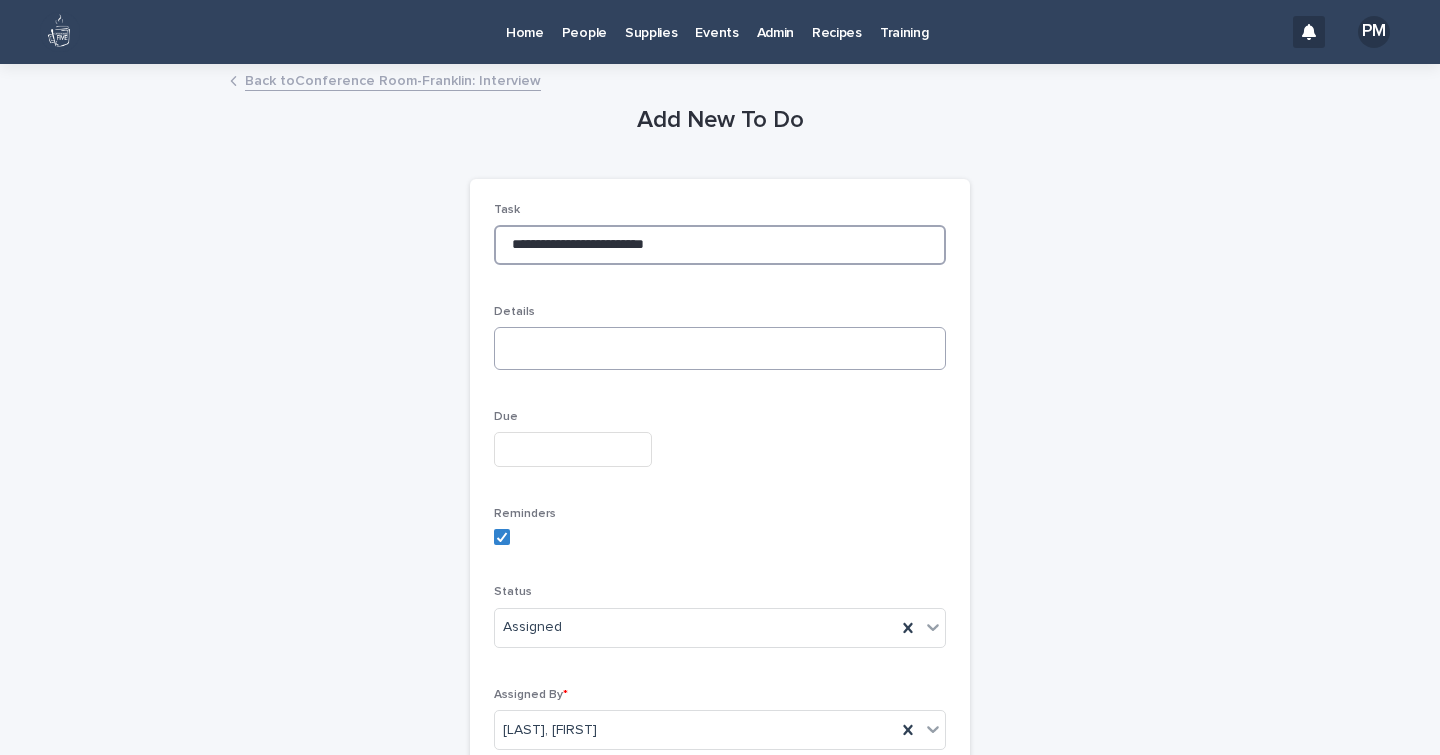 type on "**********" 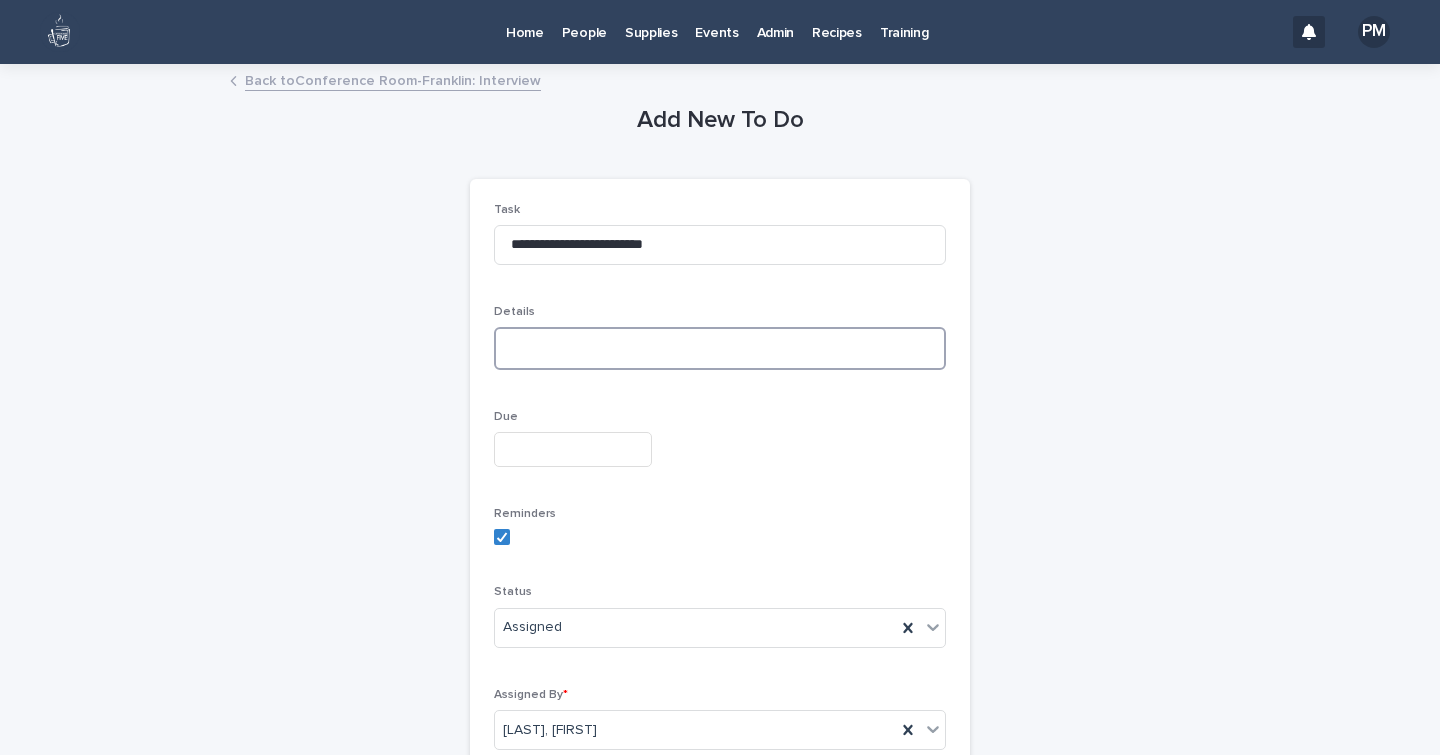 click at bounding box center [720, 348] 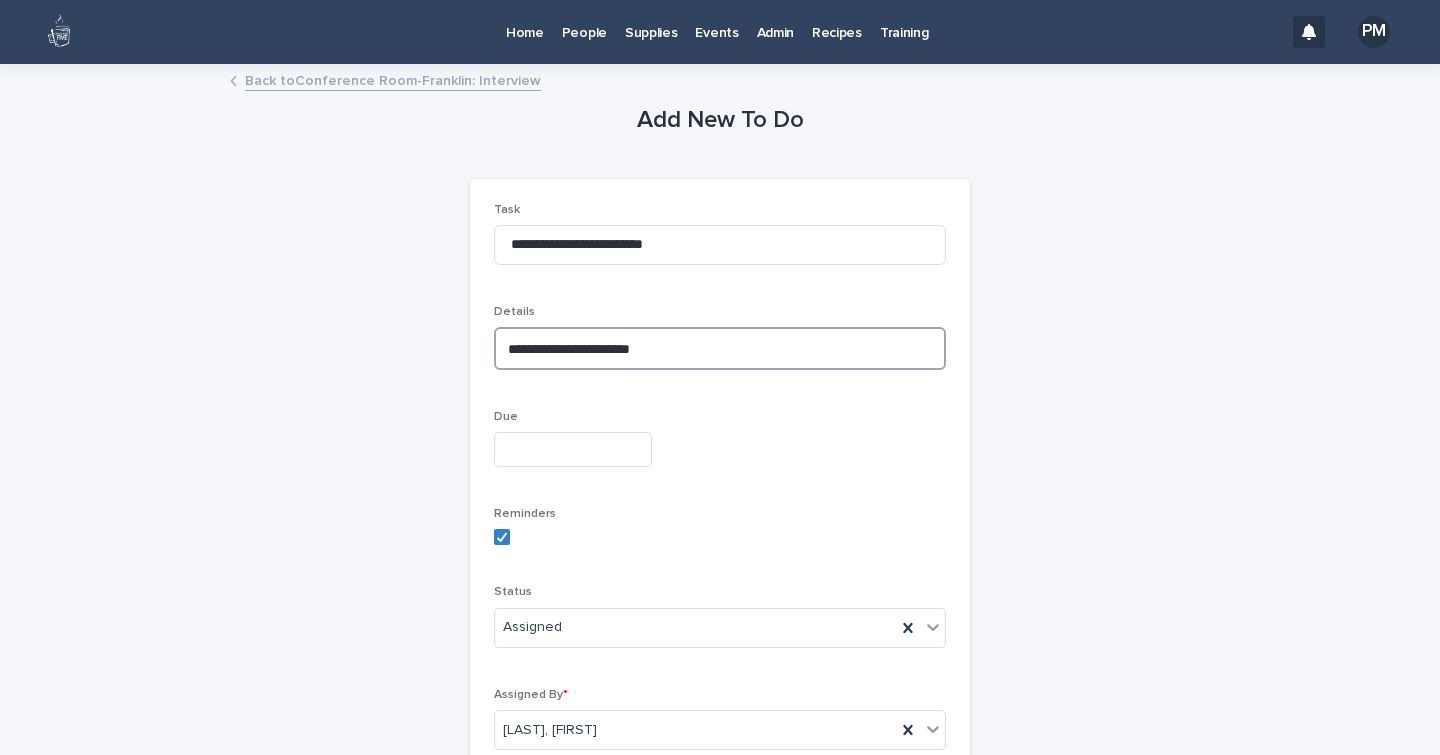 type on "**********" 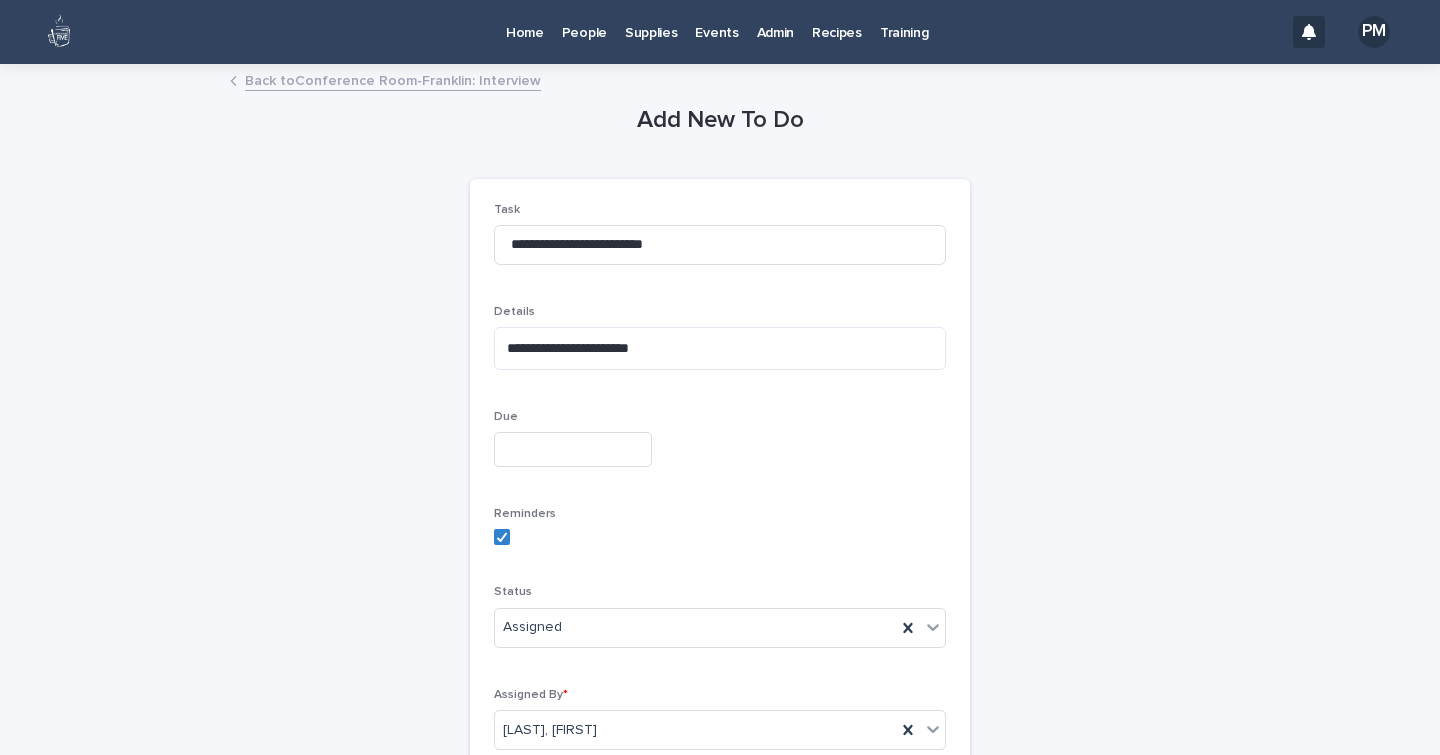 click at bounding box center (573, 449) 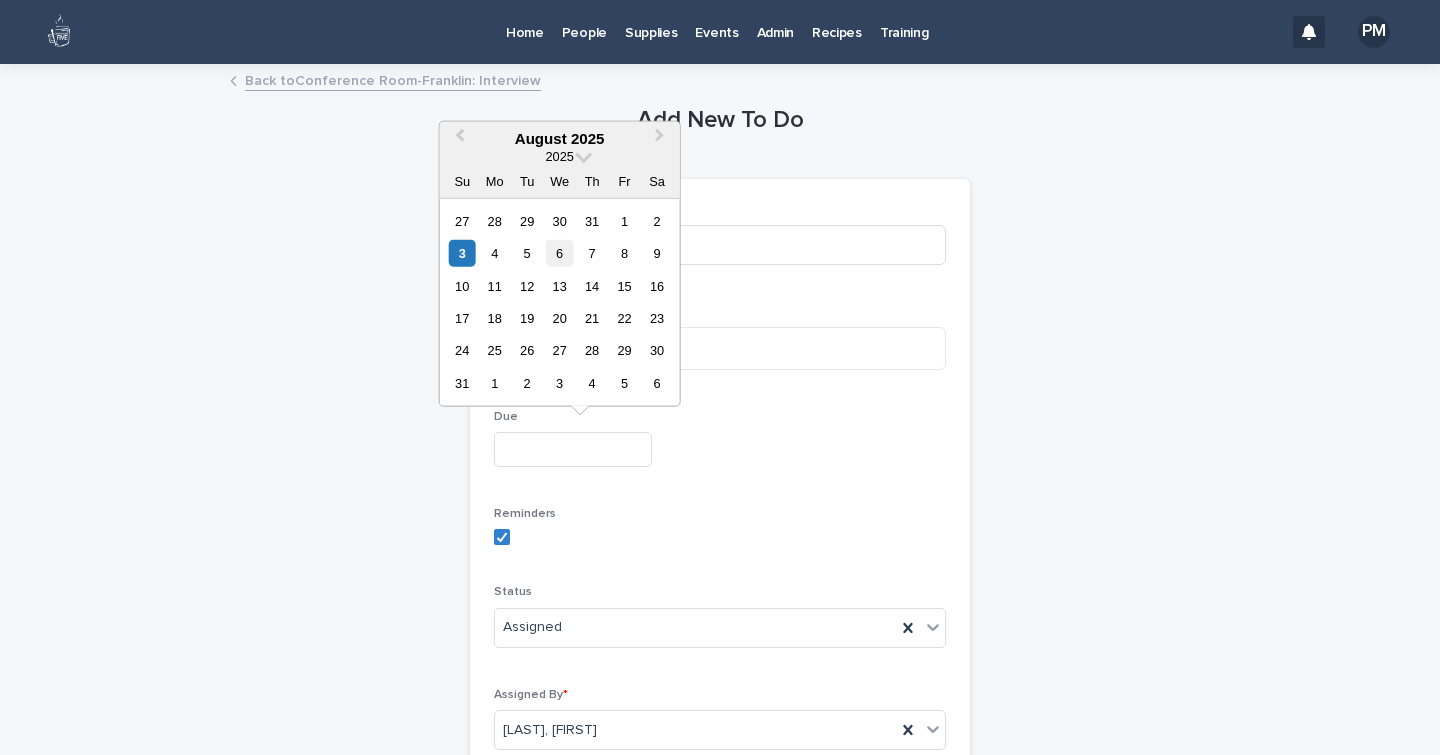 click on "6" at bounding box center [559, 253] 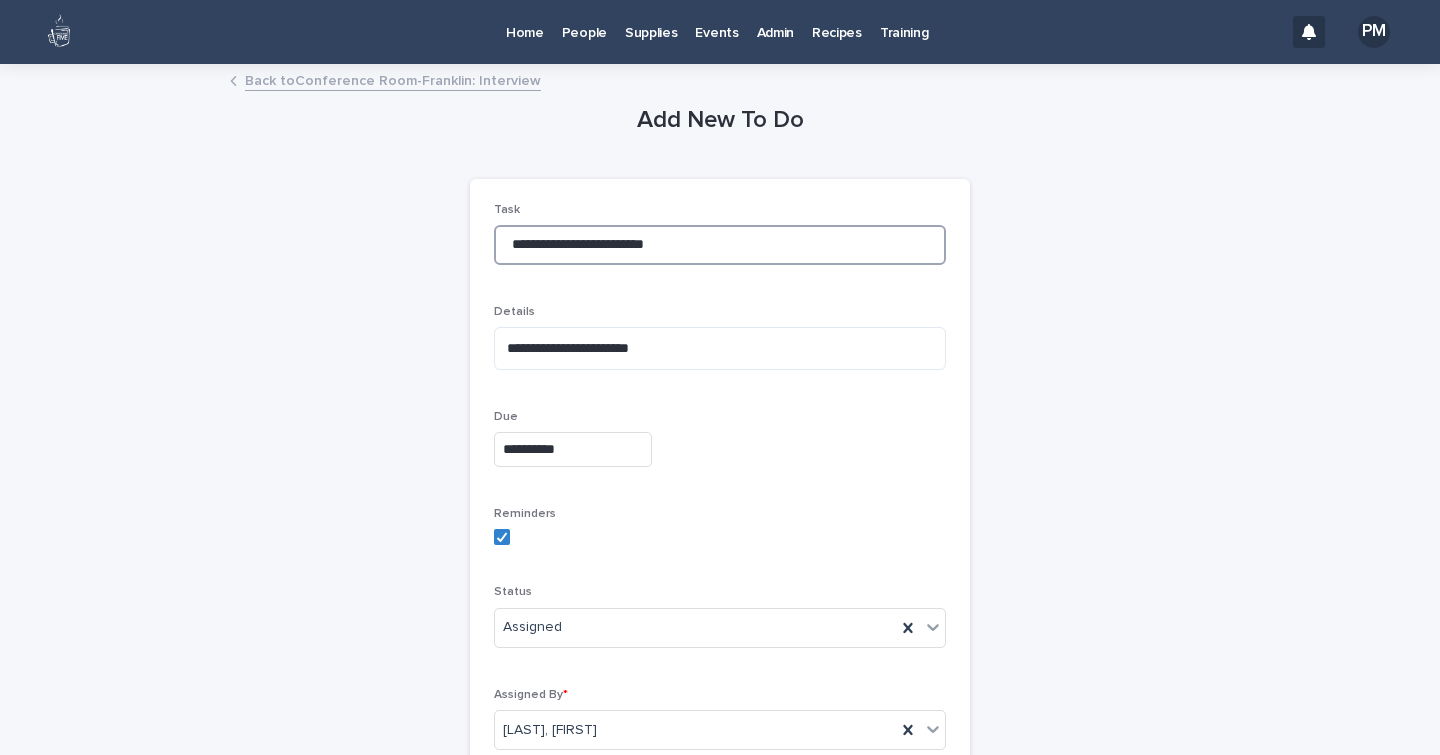 click on "**********" at bounding box center [720, 245] 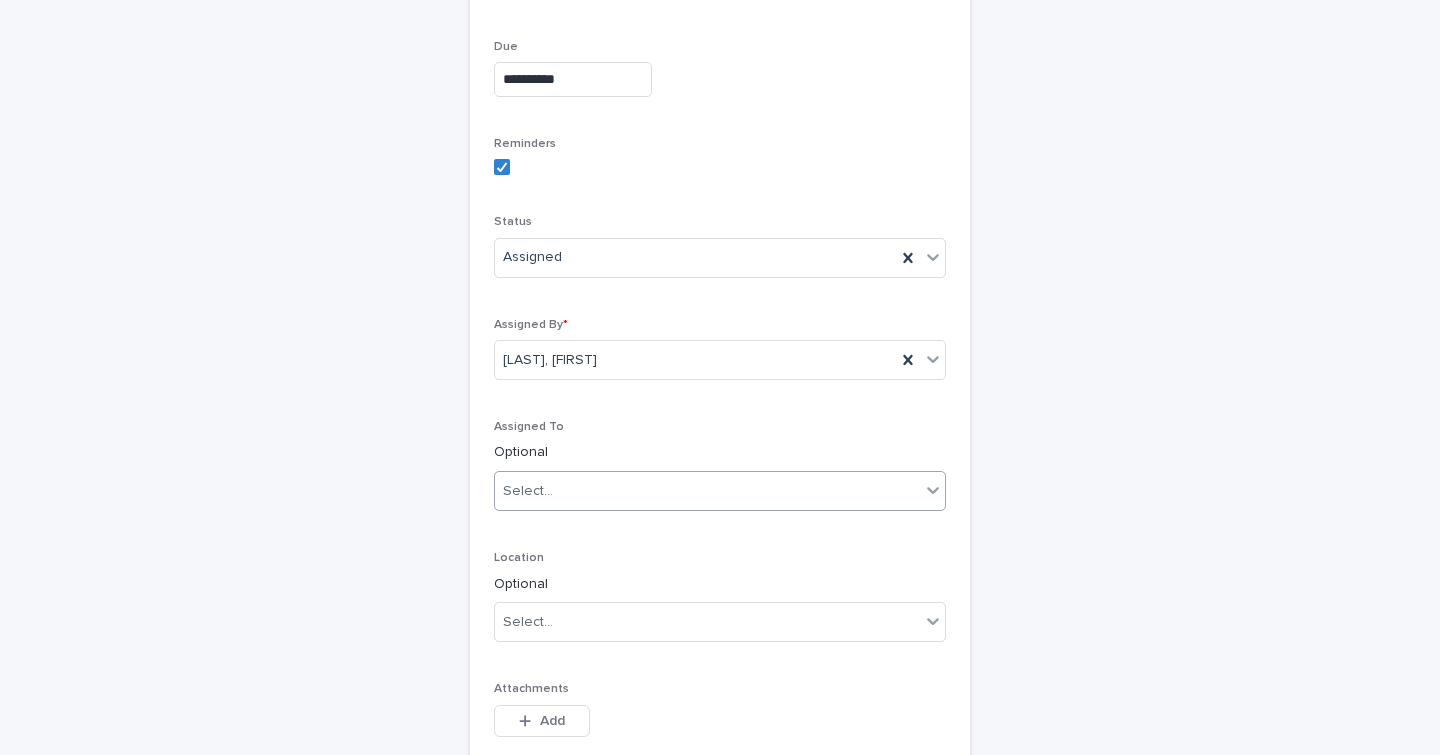 click on "Select..." at bounding box center [707, 491] 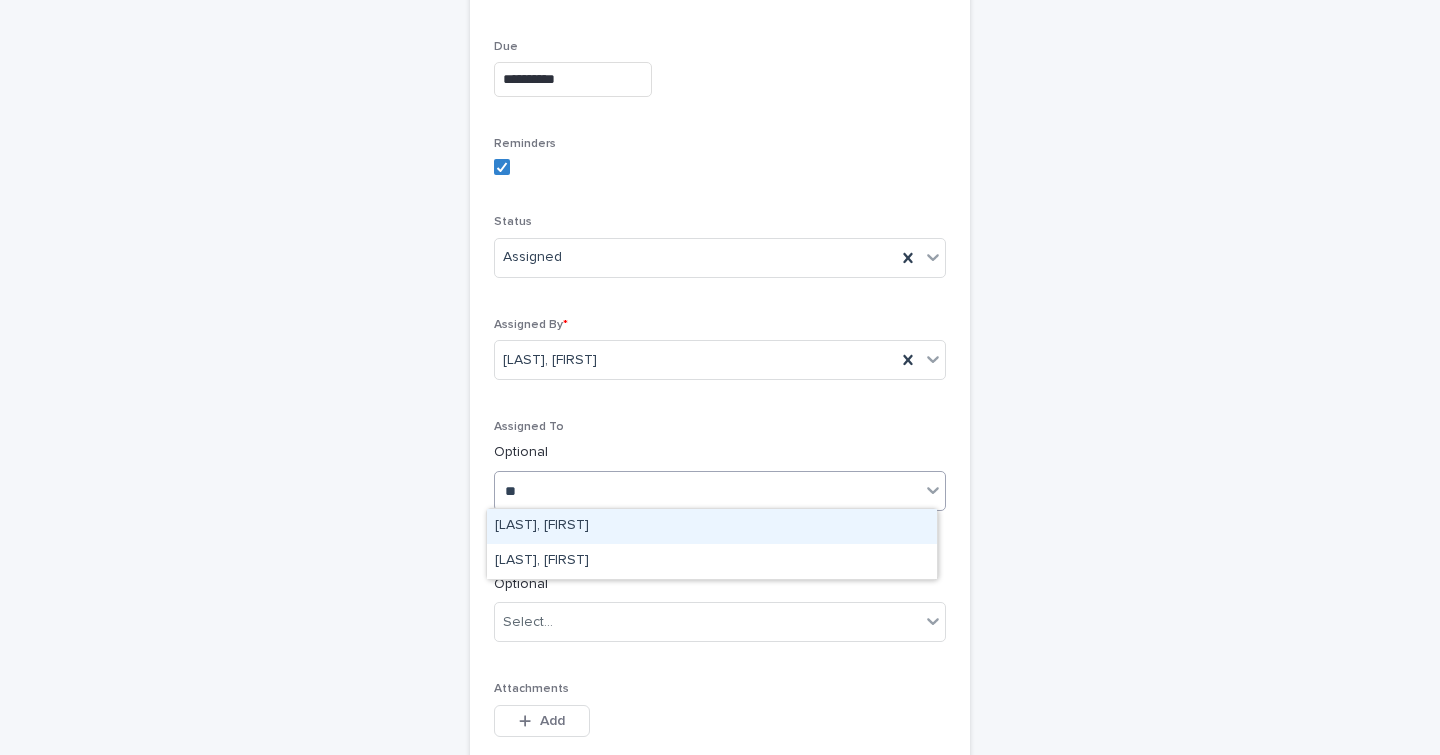 type on "***" 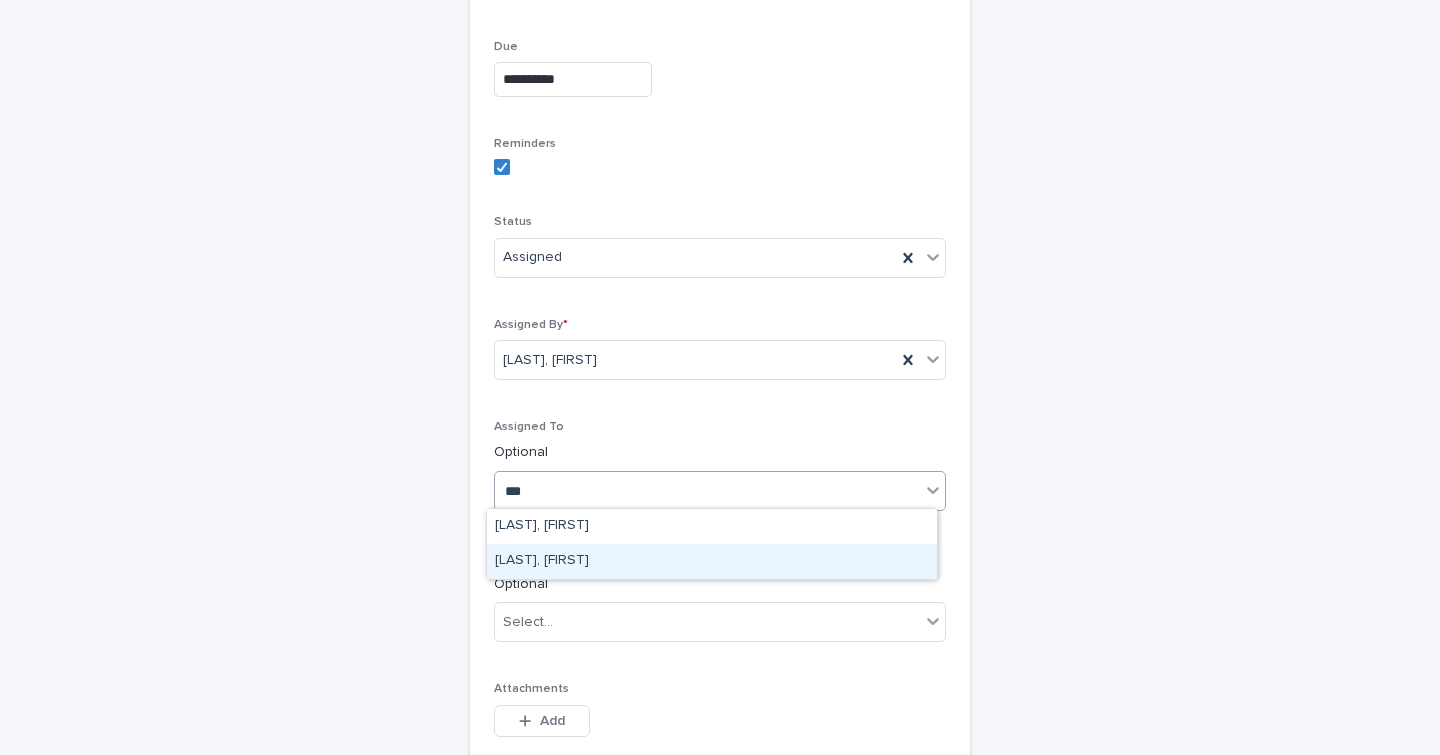 click on "[LAST], [FIRST]" at bounding box center (712, 561) 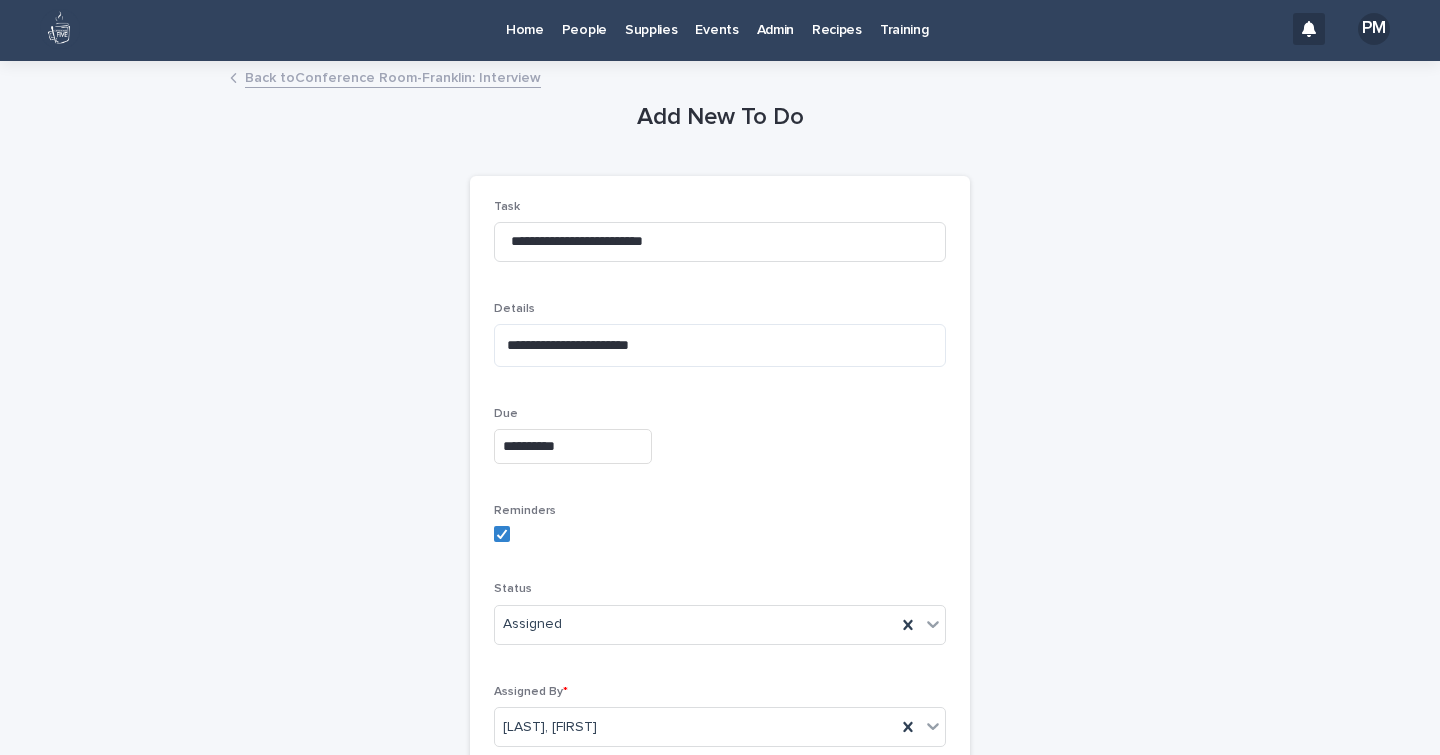 scroll, scrollTop: 2, scrollLeft: 0, axis: vertical 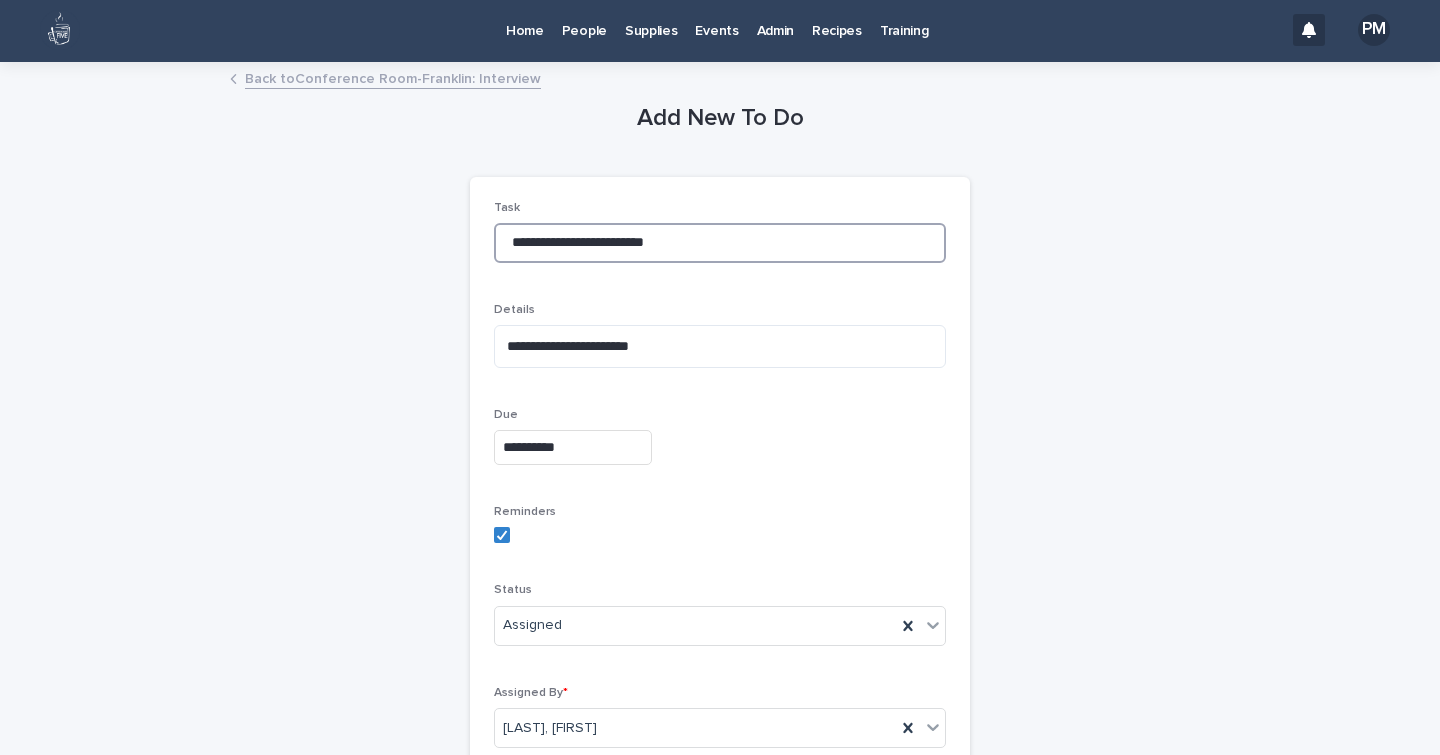 click on "**********" at bounding box center (720, 243) 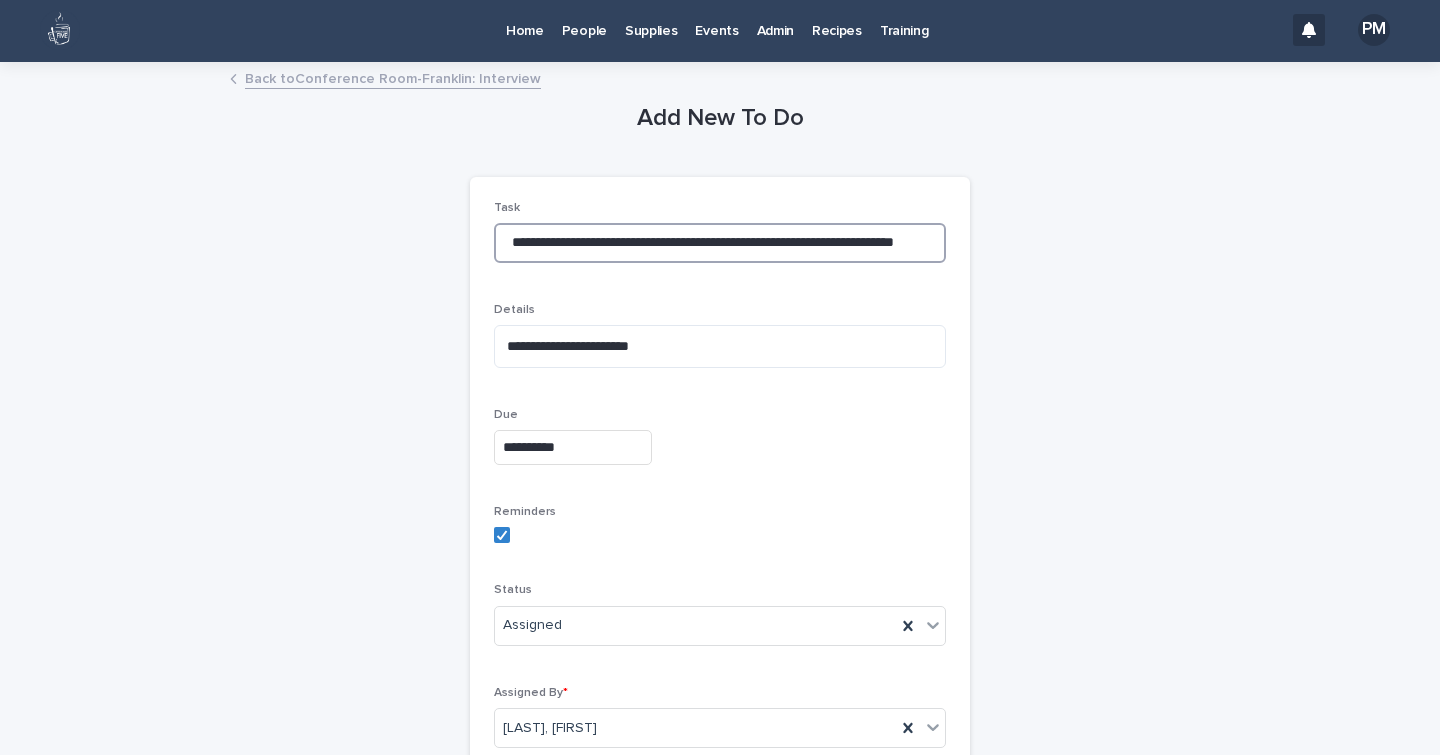 scroll, scrollTop: 0, scrollLeft: 110, axis: horizontal 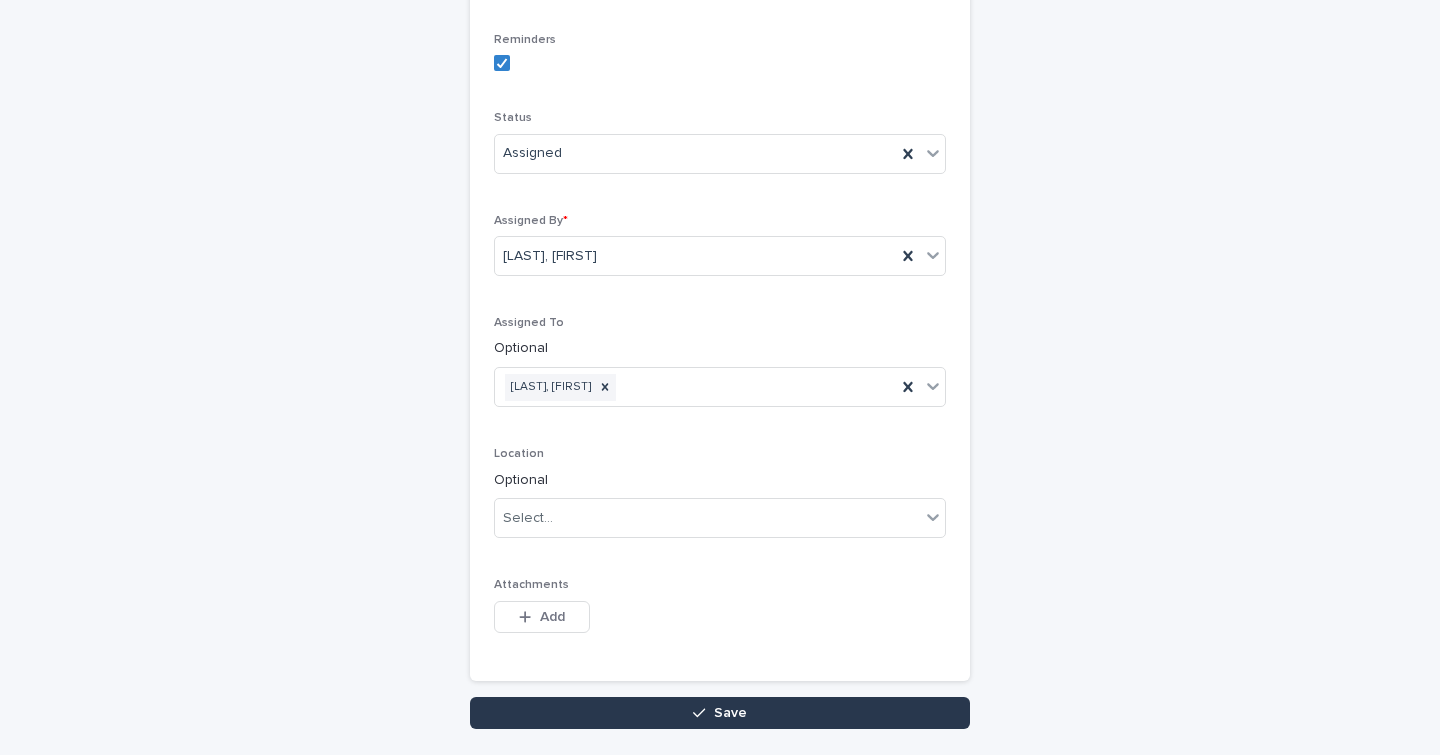 type on "**********" 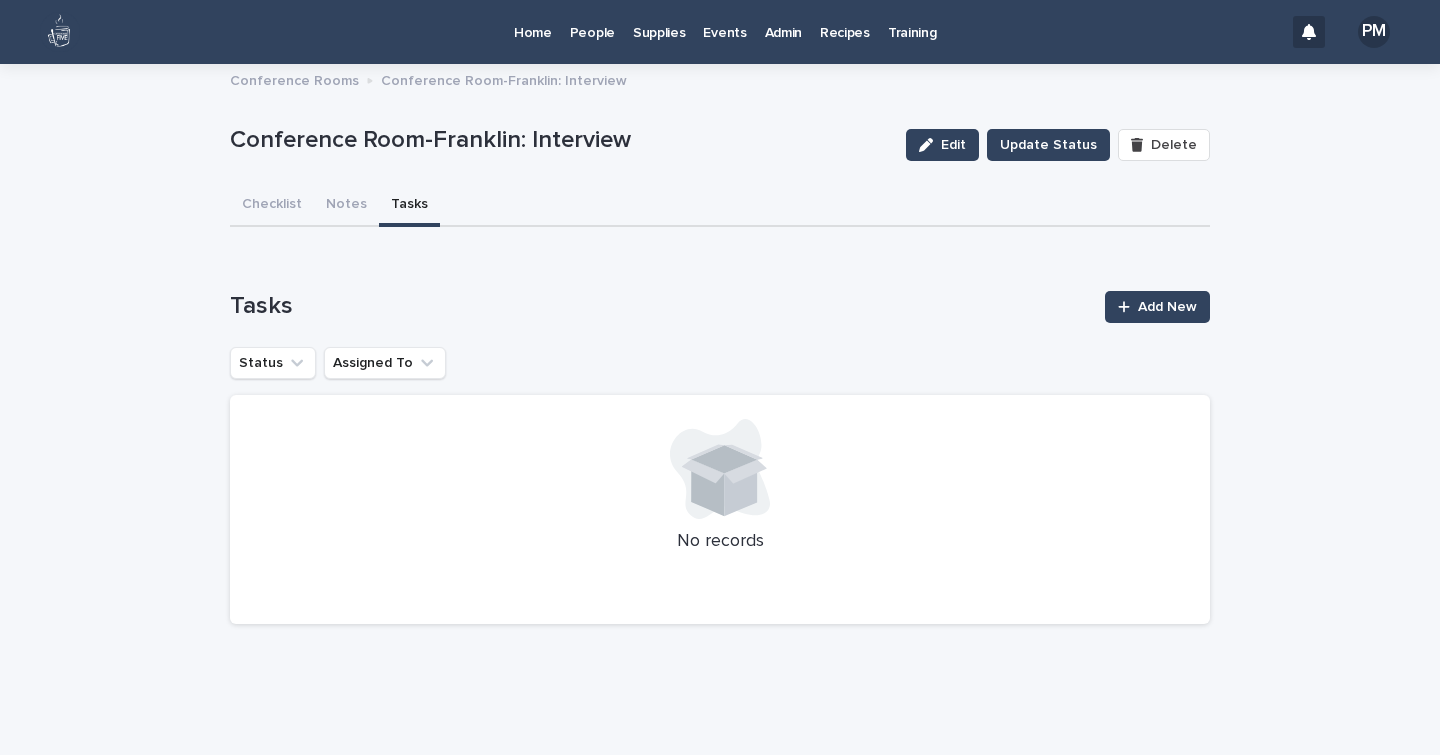 scroll, scrollTop: 0, scrollLeft: 0, axis: both 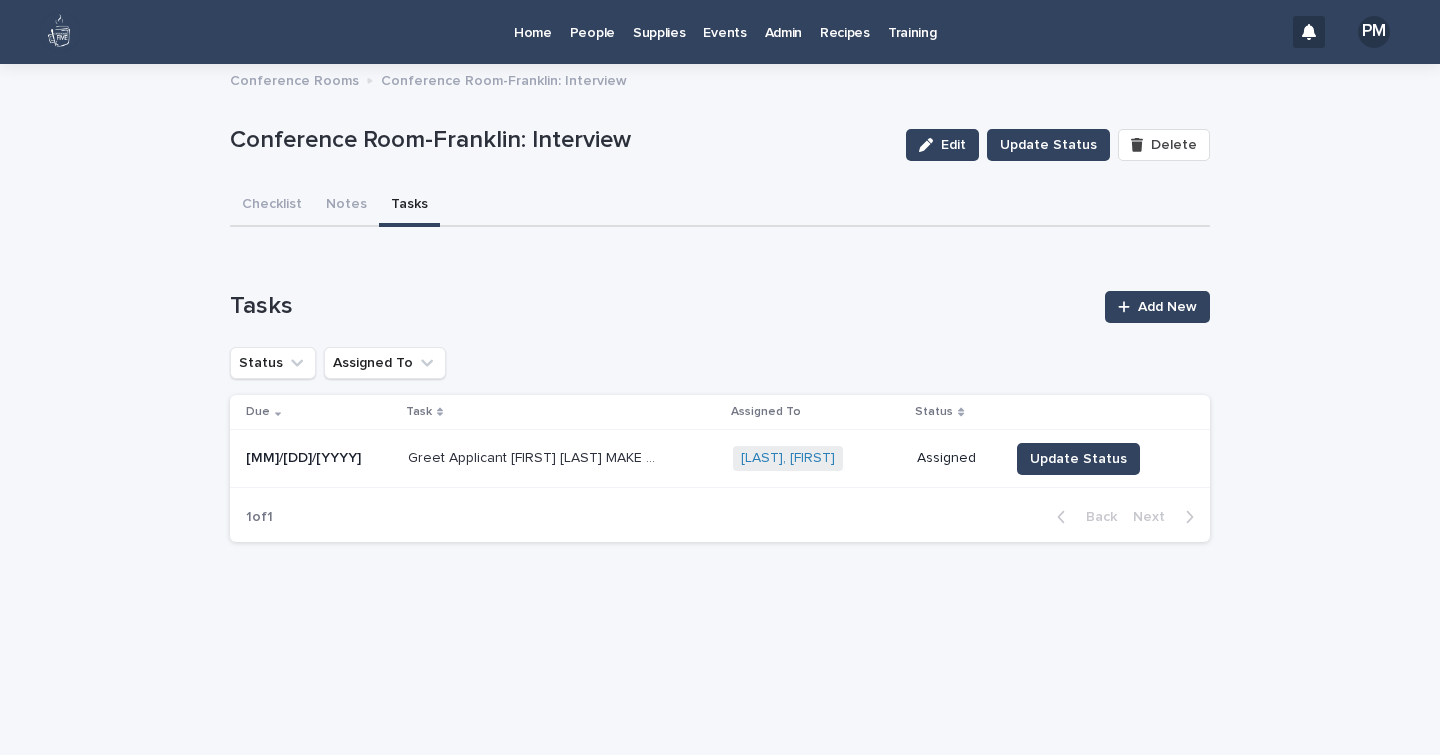 click on "Conference Rooms" at bounding box center [294, 79] 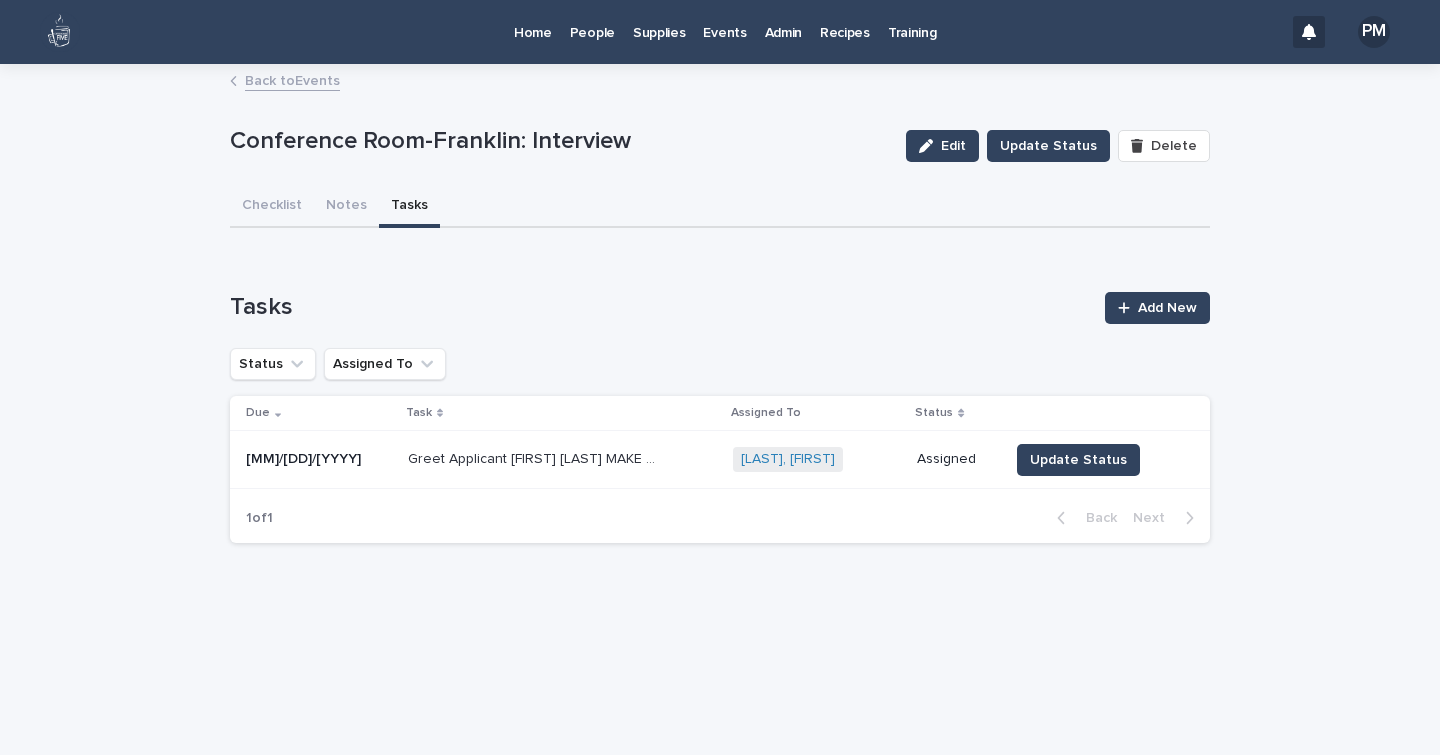 click on "Events" at bounding box center [724, 21] 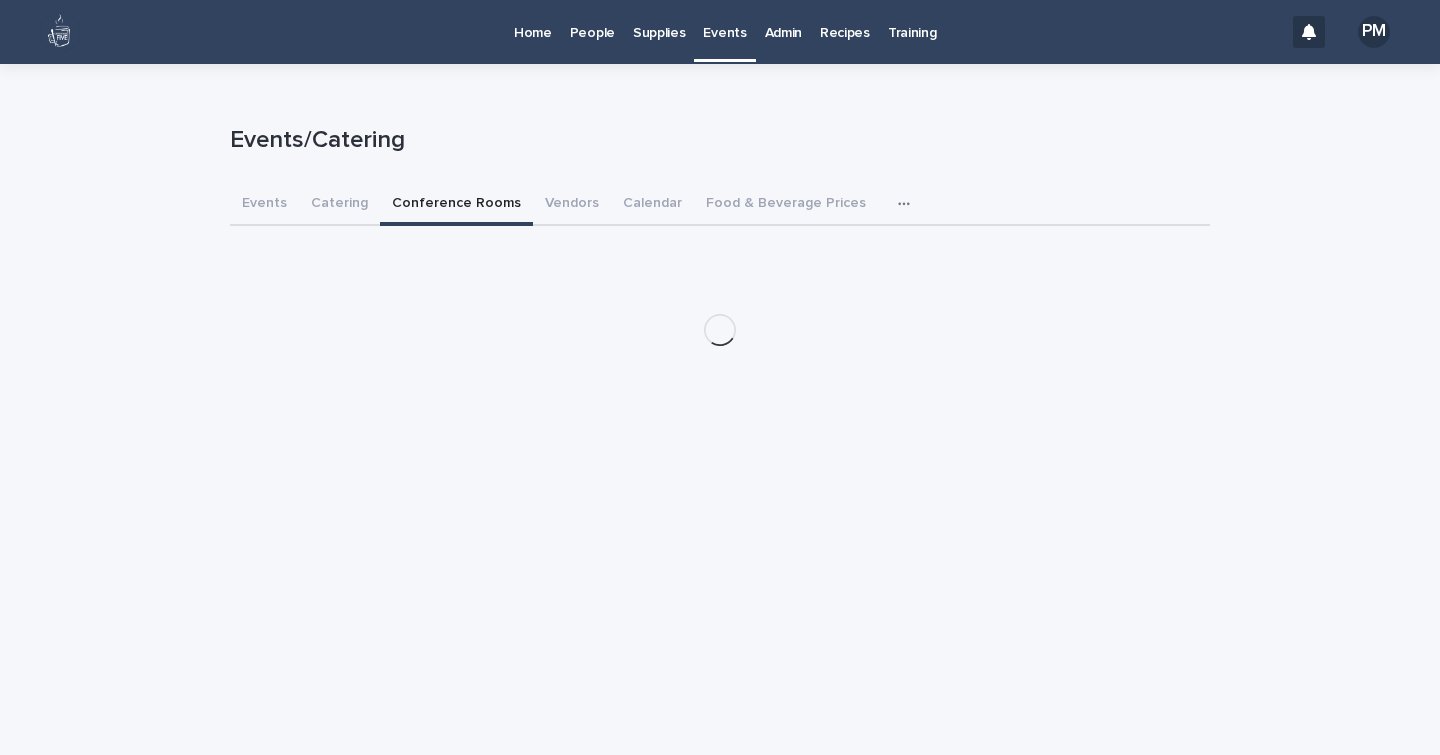 click on "Conference Rooms" at bounding box center [456, 205] 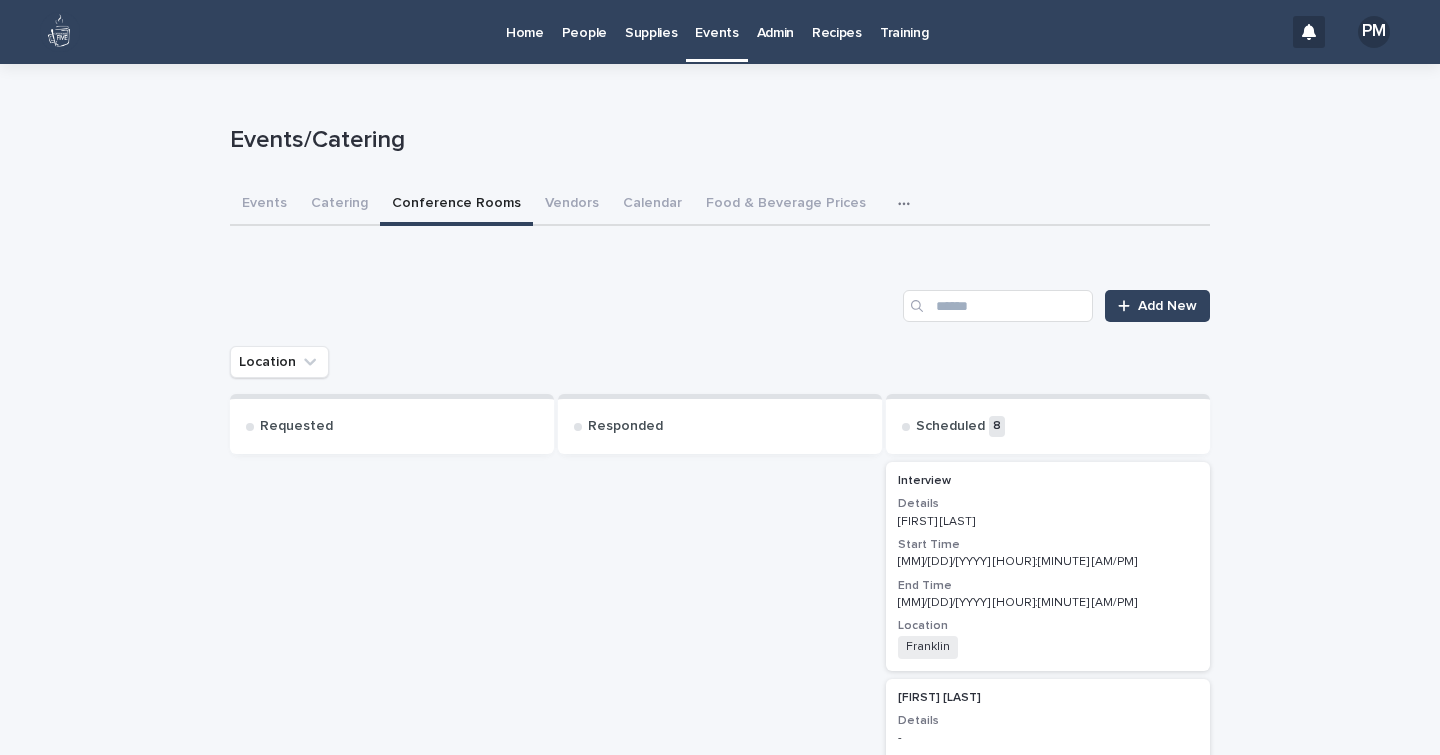 click on "Conference Rooms" at bounding box center (456, 205) 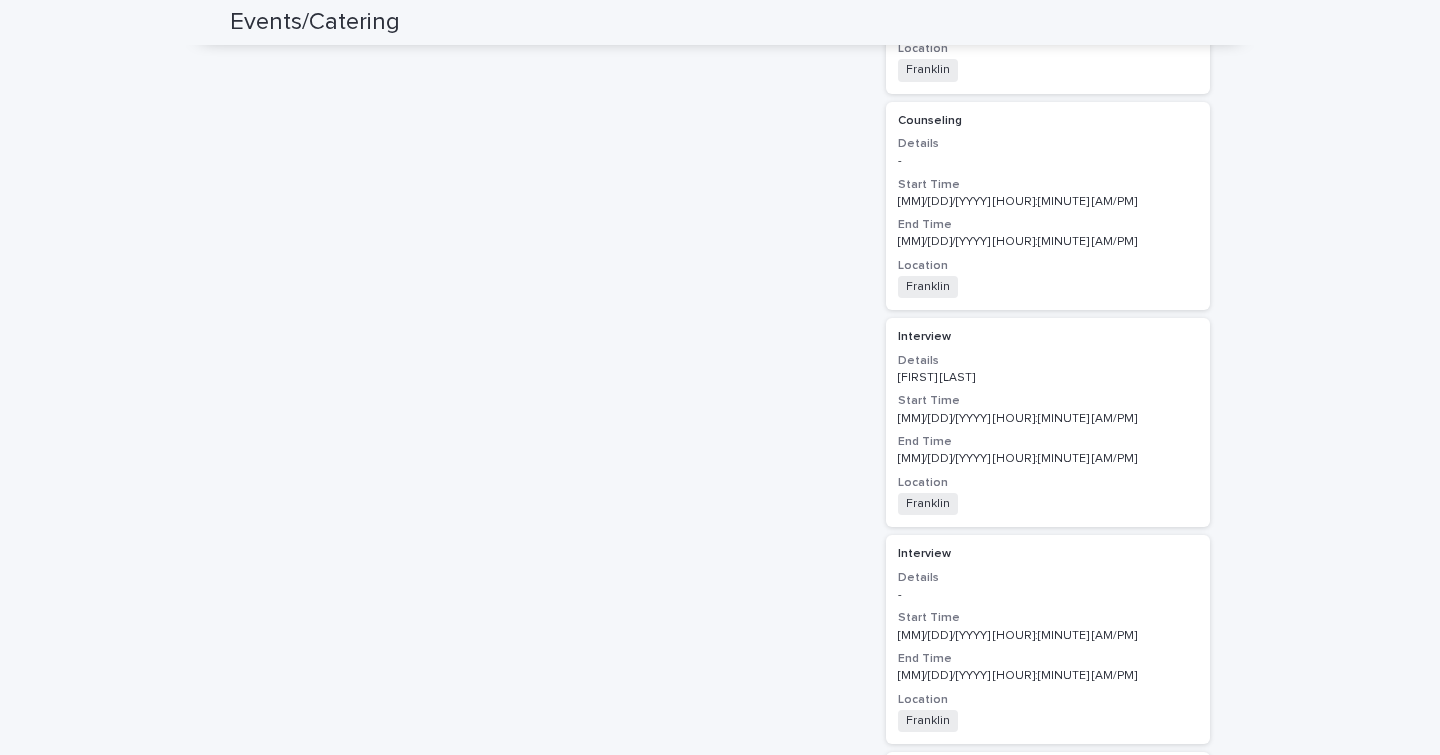 scroll, scrollTop: 795, scrollLeft: 0, axis: vertical 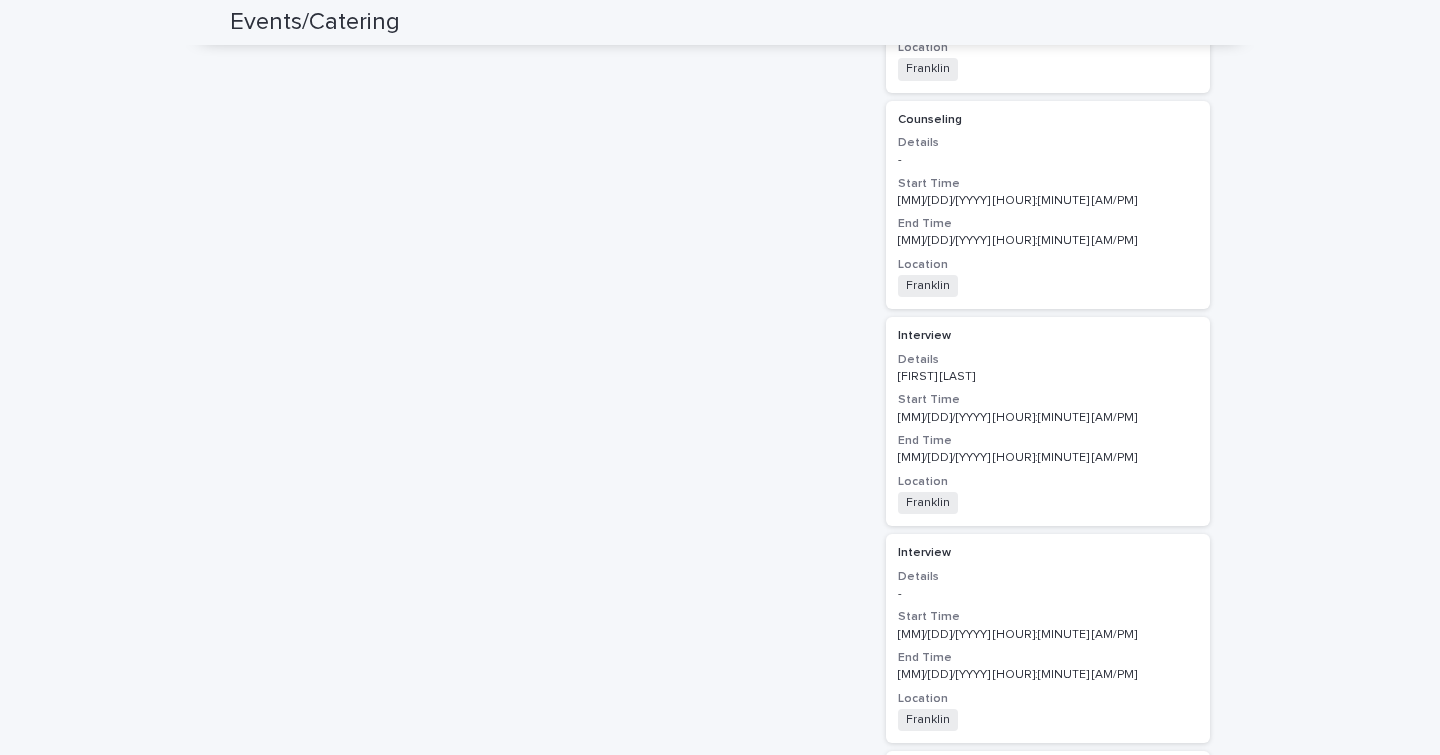 click on "Start Time" at bounding box center (1048, 617) 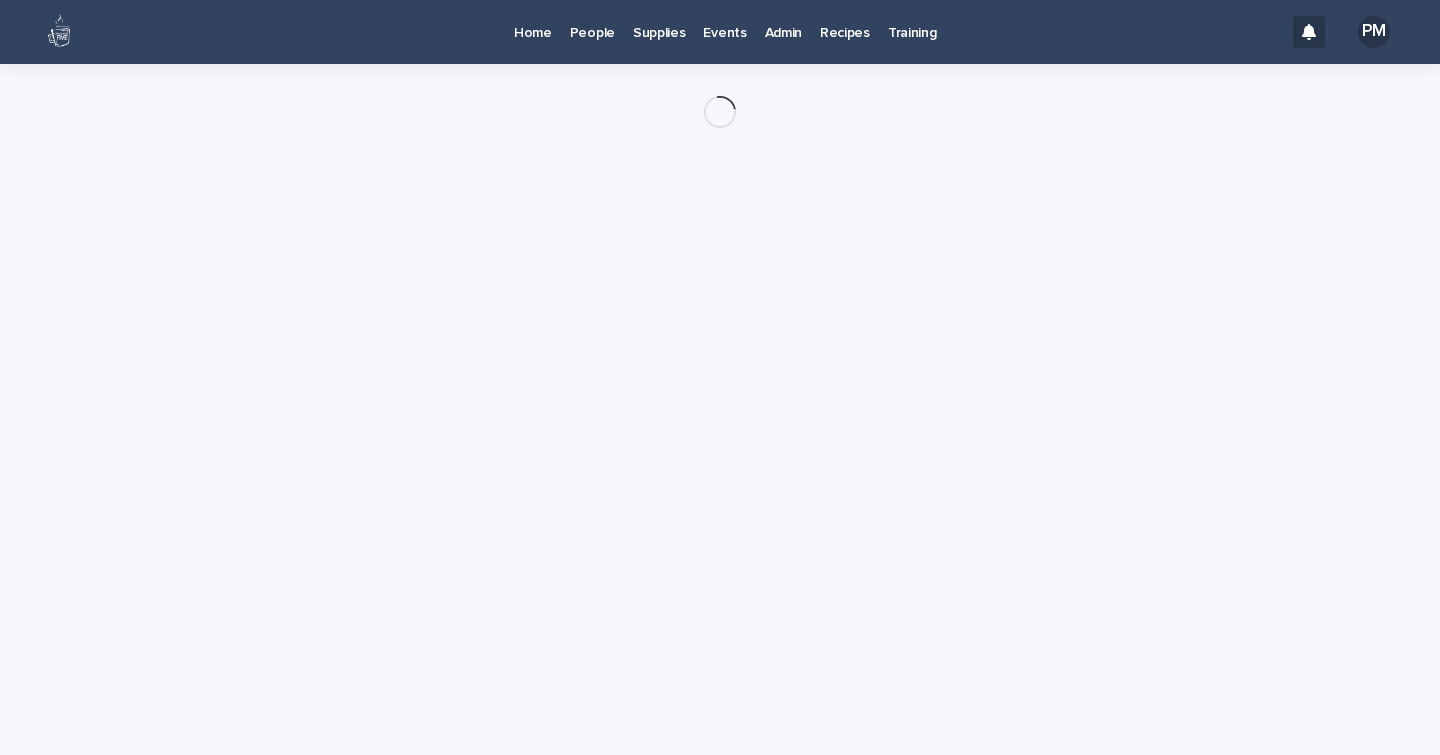 scroll, scrollTop: 0, scrollLeft: 0, axis: both 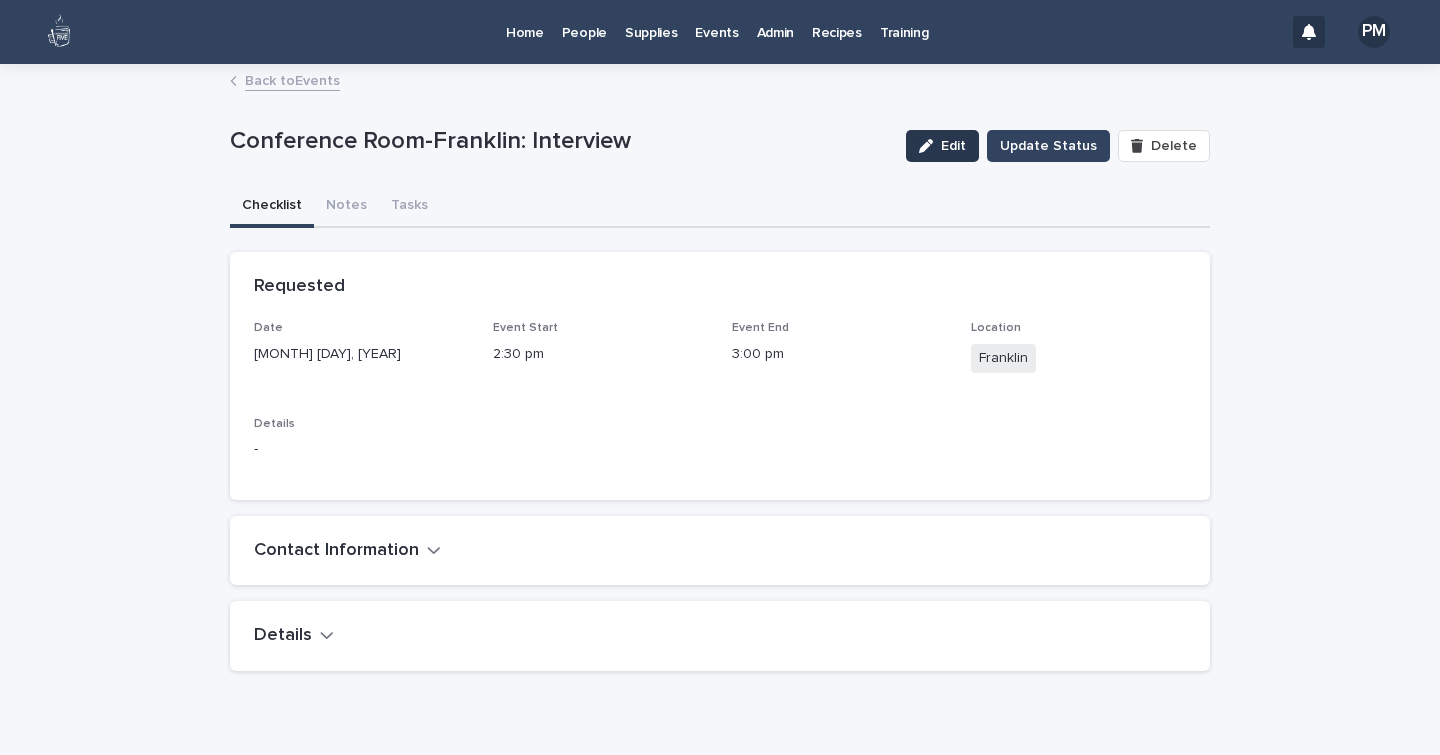 click on "Edit" at bounding box center (953, 146) 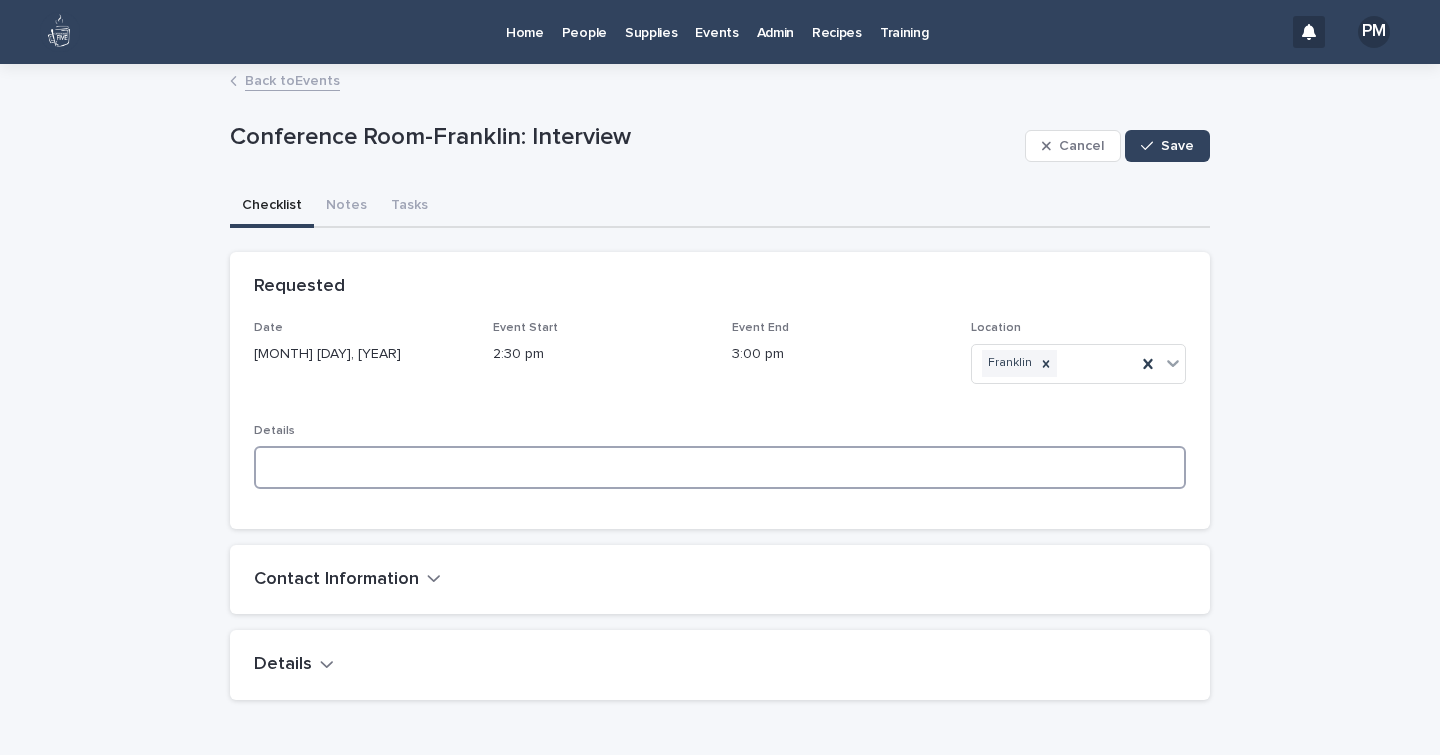 click at bounding box center (720, 467) 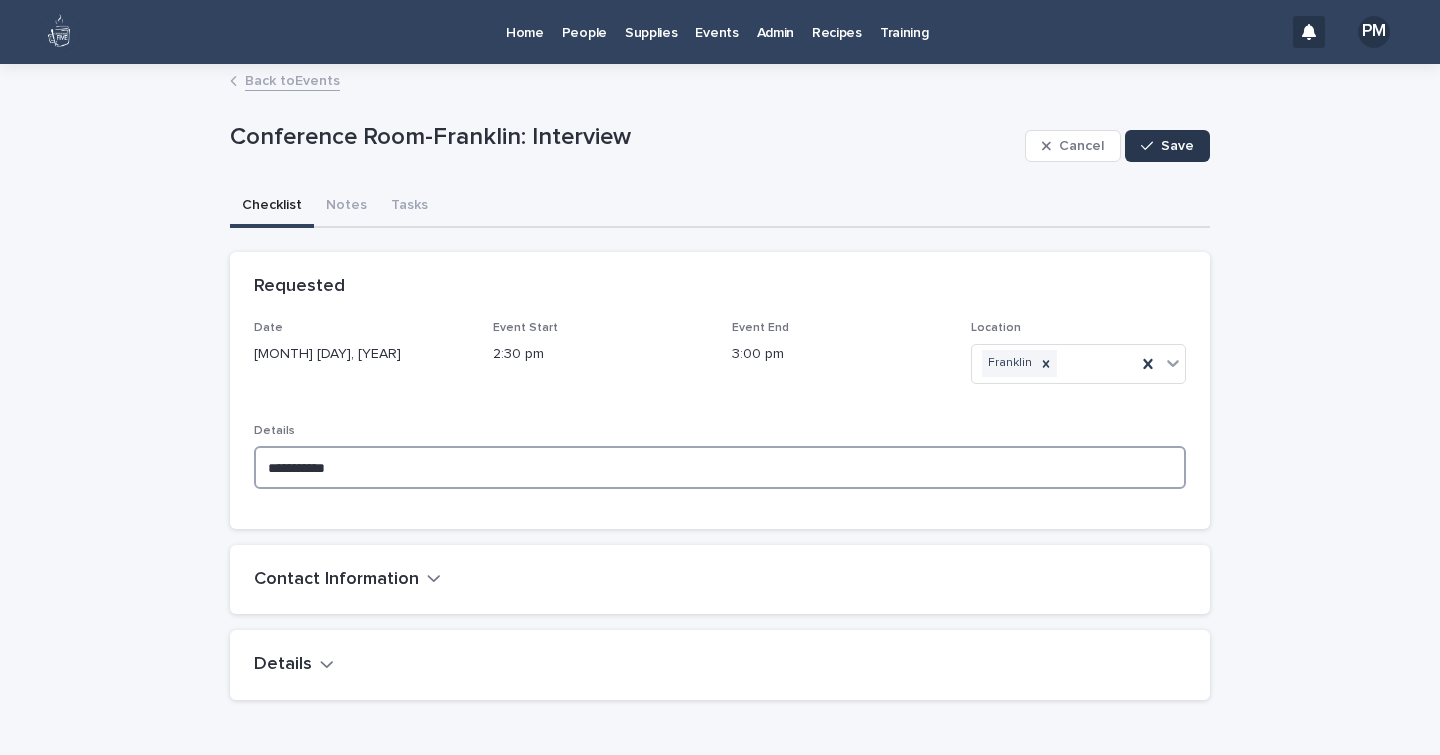 type on "**********" 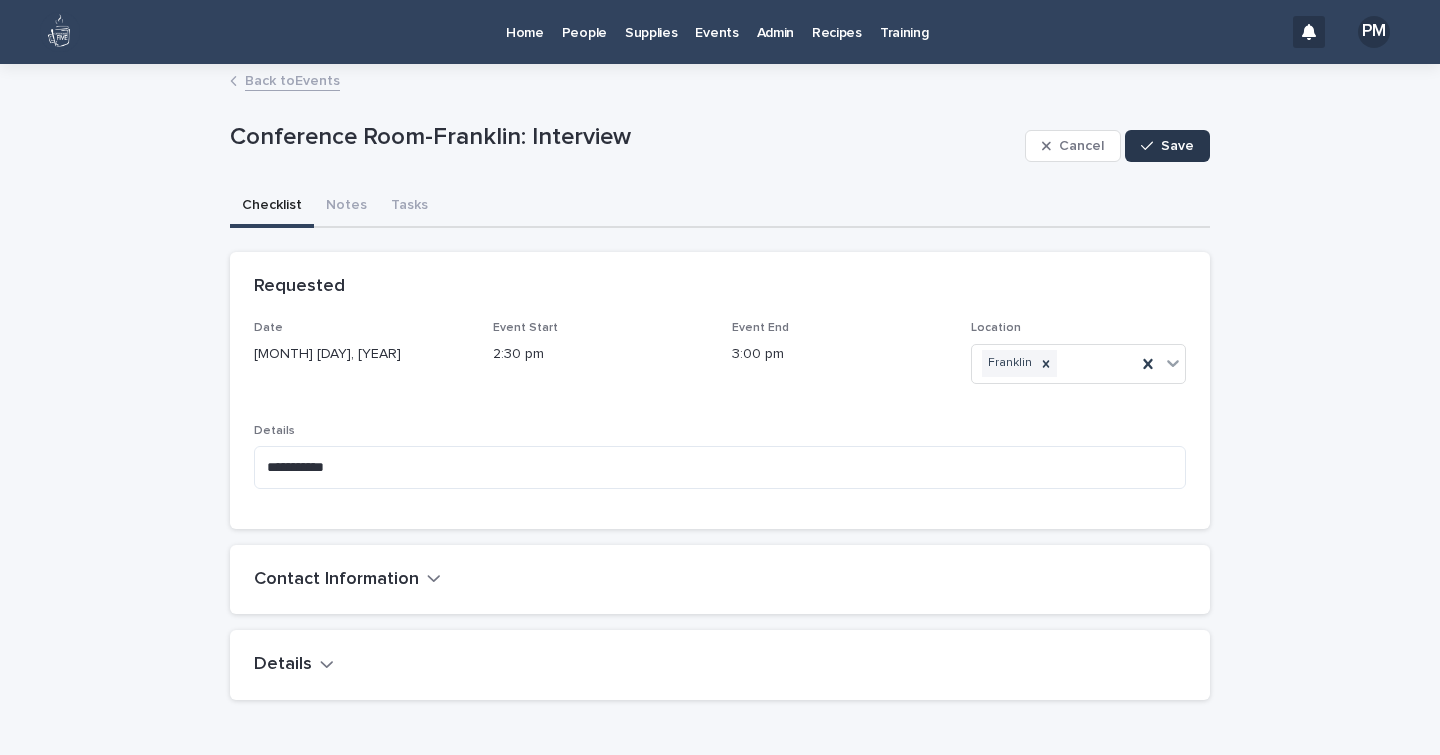 click on "Save" at bounding box center [1177, 146] 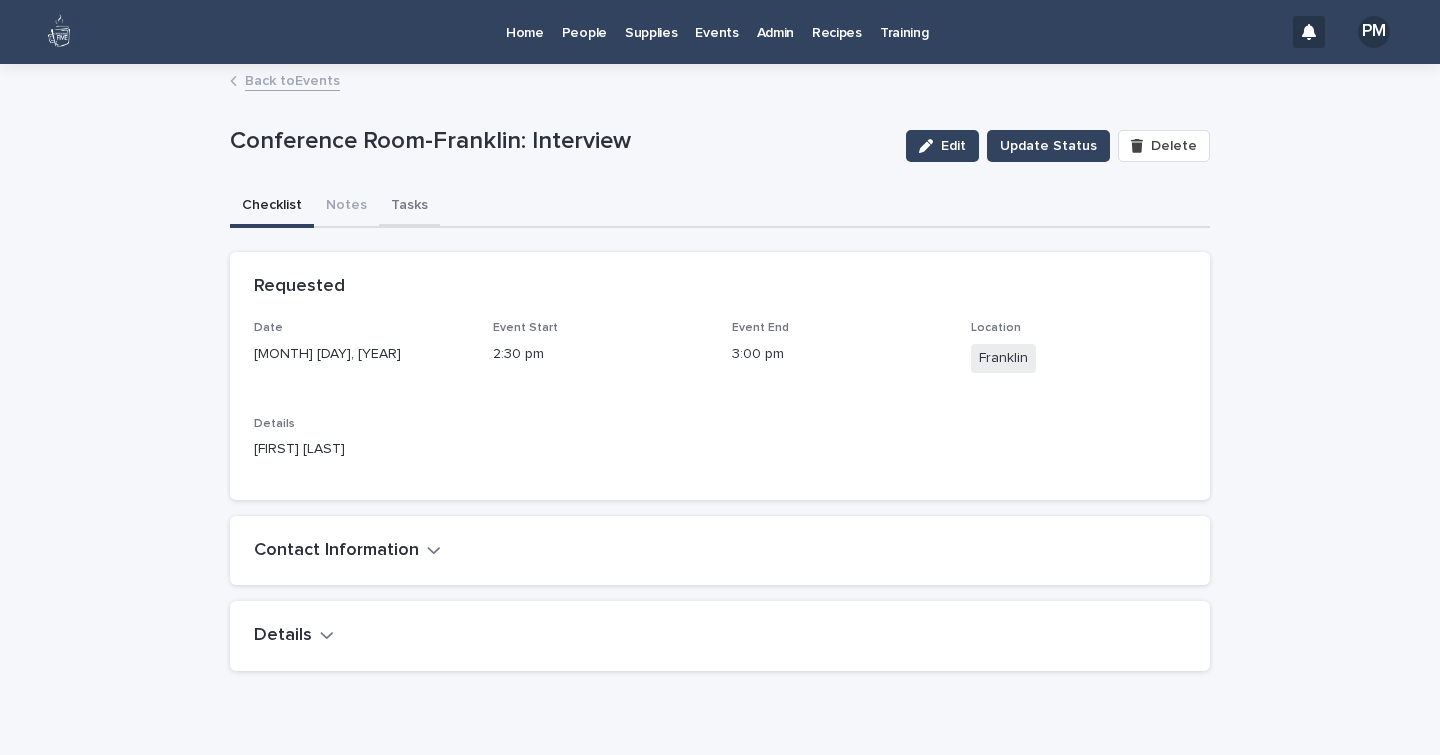 click on "Tasks" at bounding box center (409, 207) 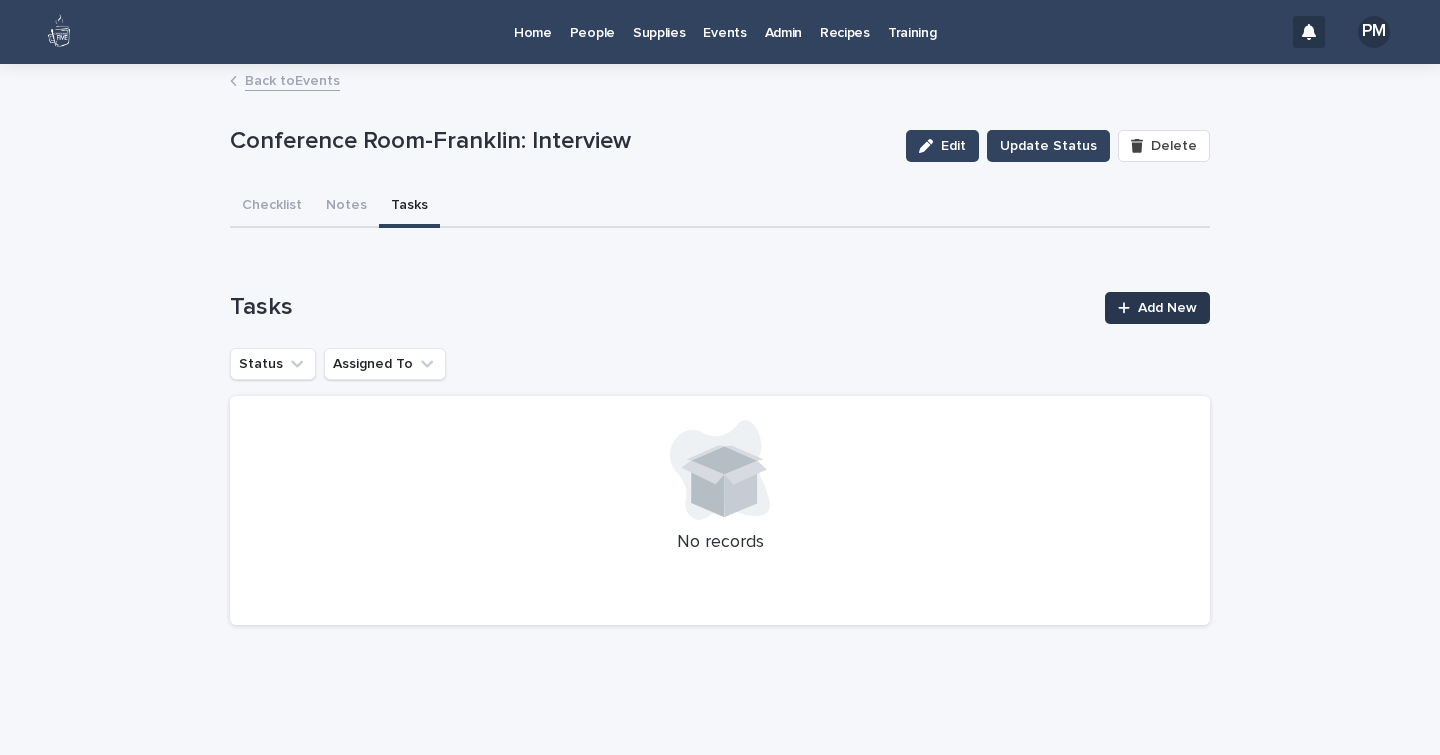 click on "Add New" at bounding box center [1167, 308] 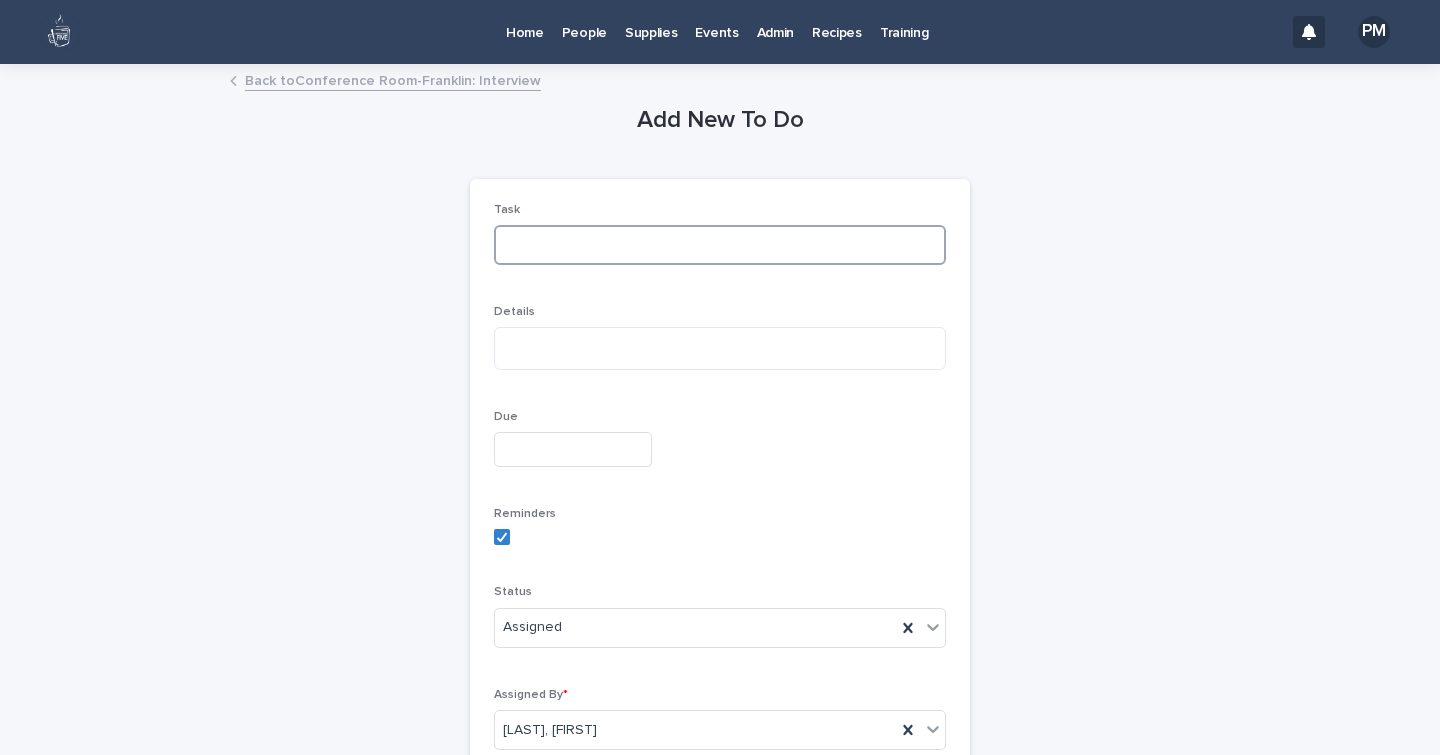click at bounding box center [720, 245] 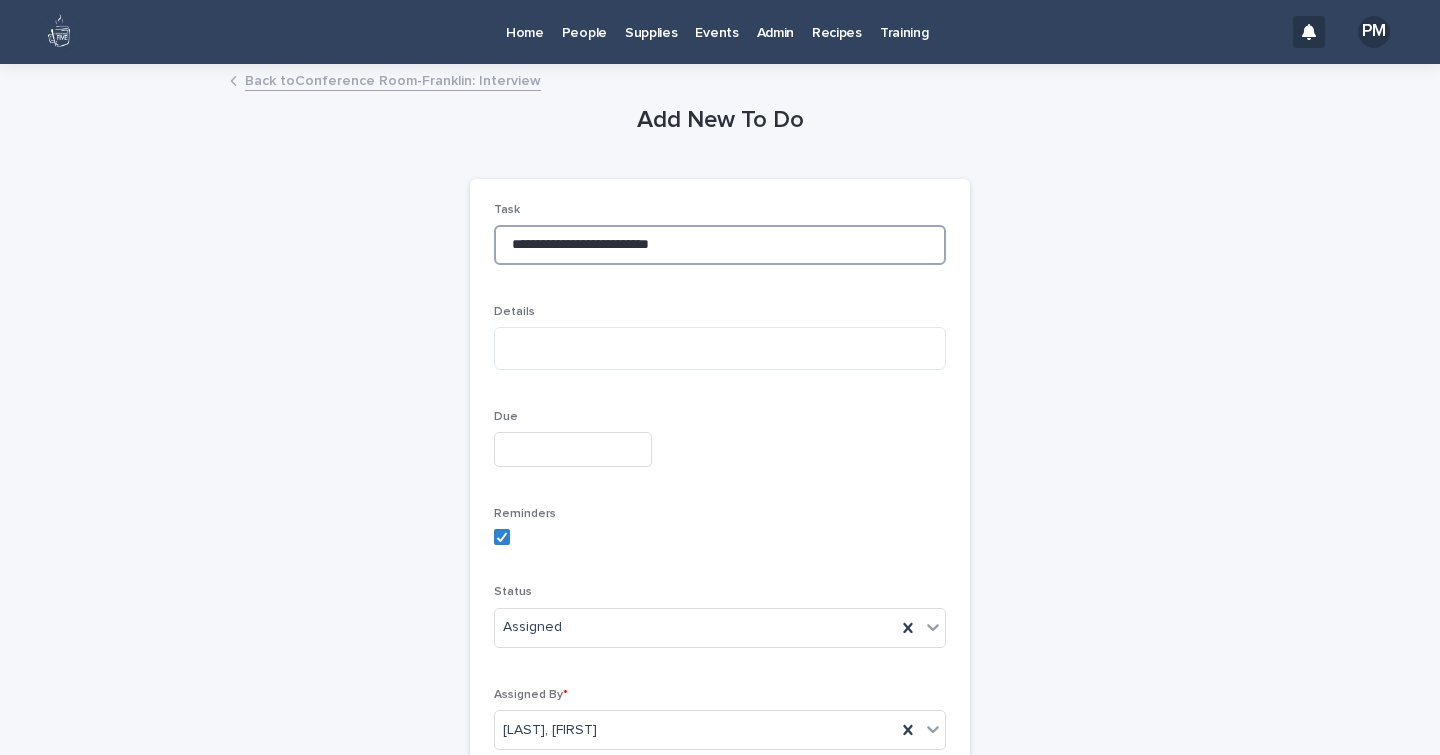 type on "**********" 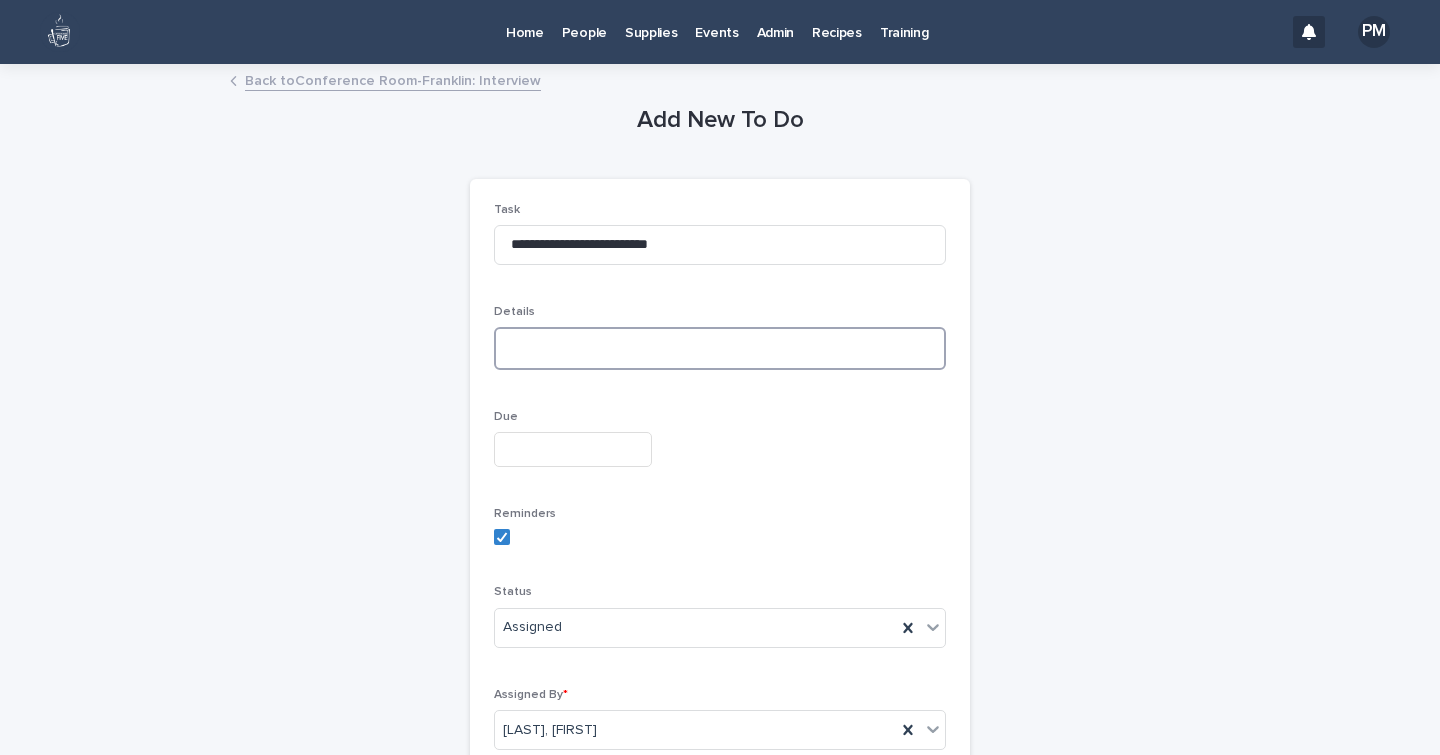 click at bounding box center (720, 348) 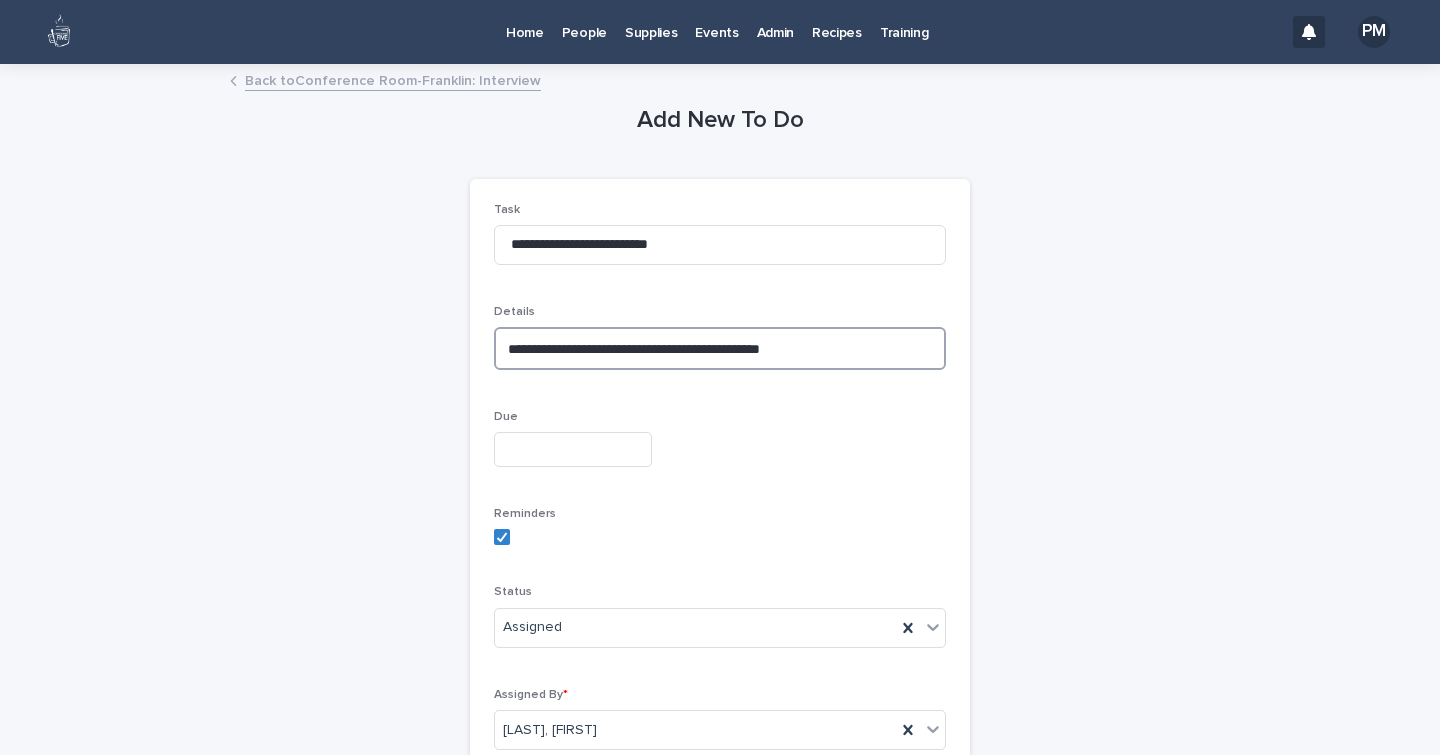 type on "**********" 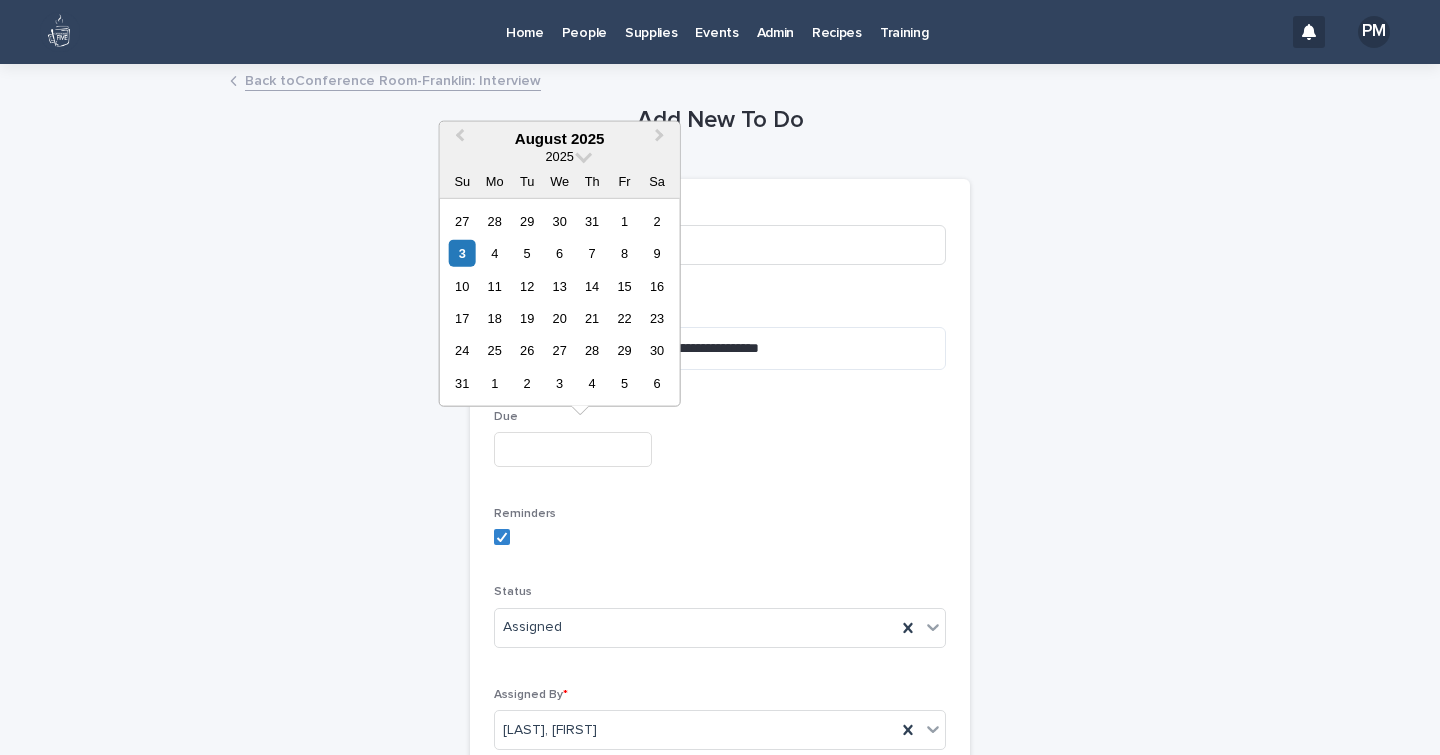 click at bounding box center (573, 449) 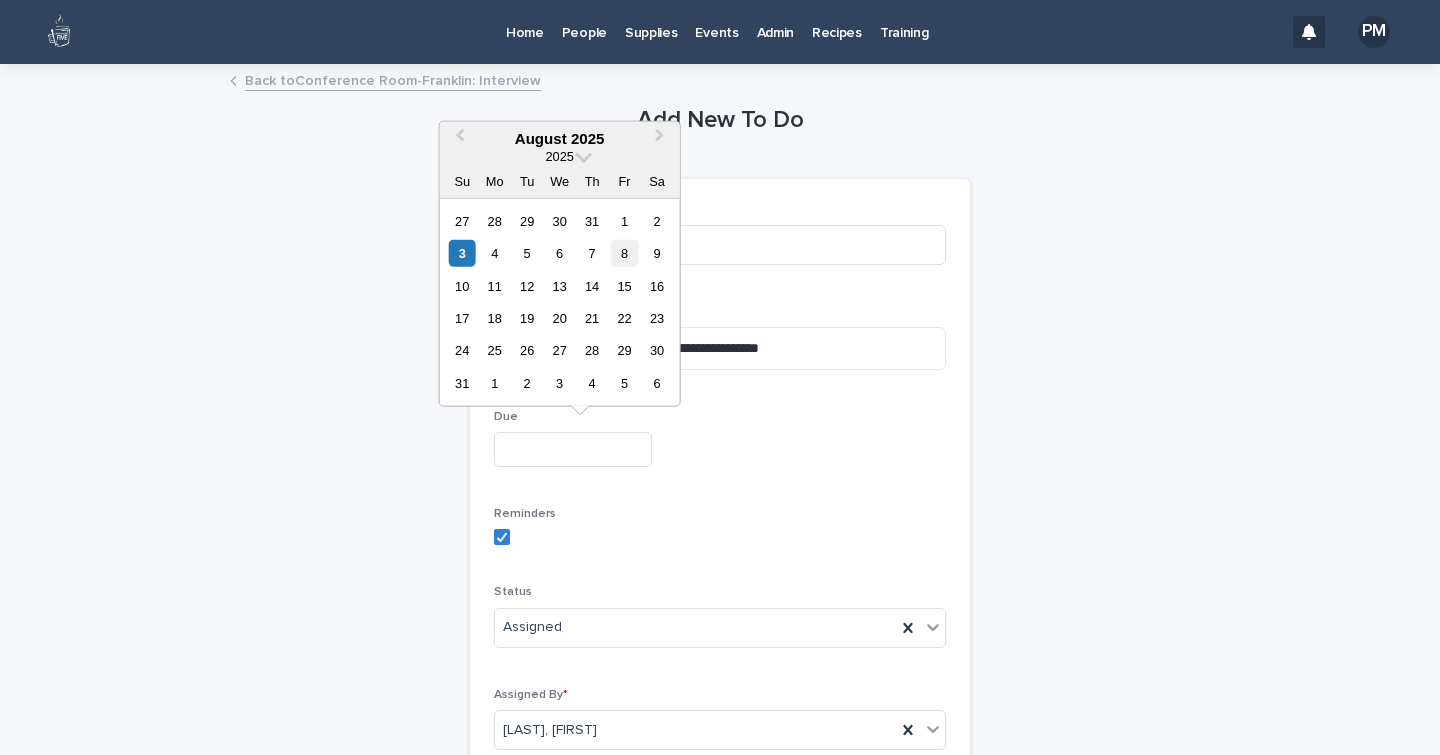 click on "8" at bounding box center [624, 253] 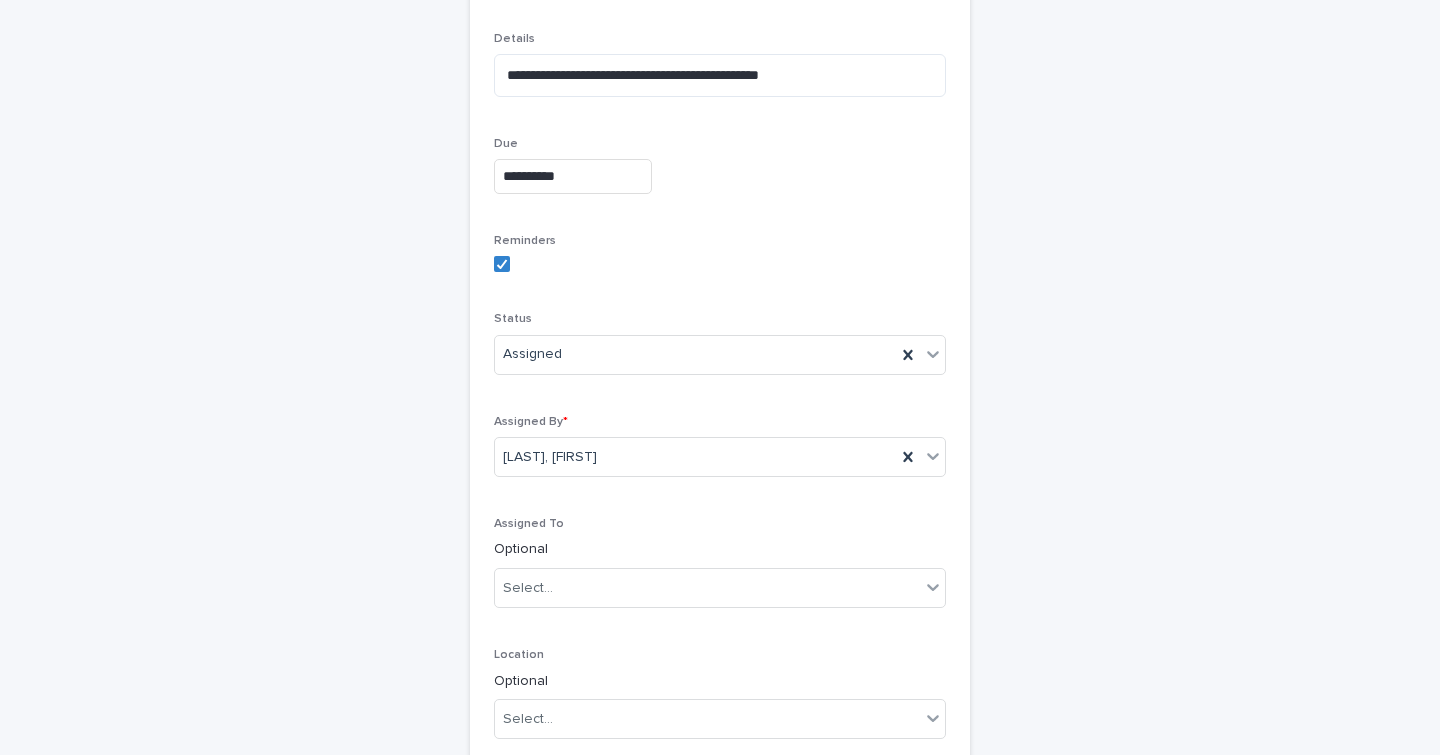 scroll, scrollTop: 304, scrollLeft: 0, axis: vertical 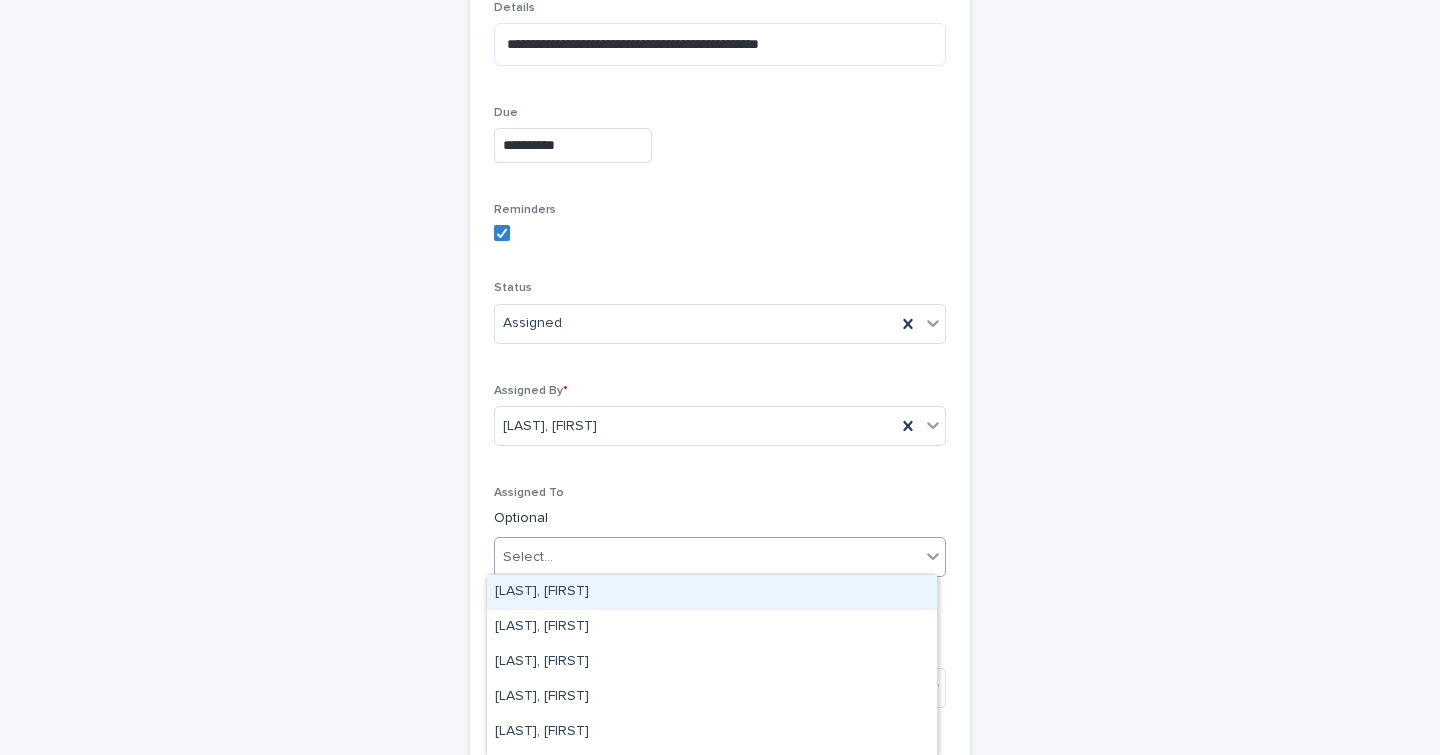 click on "Select..." at bounding box center (707, 557) 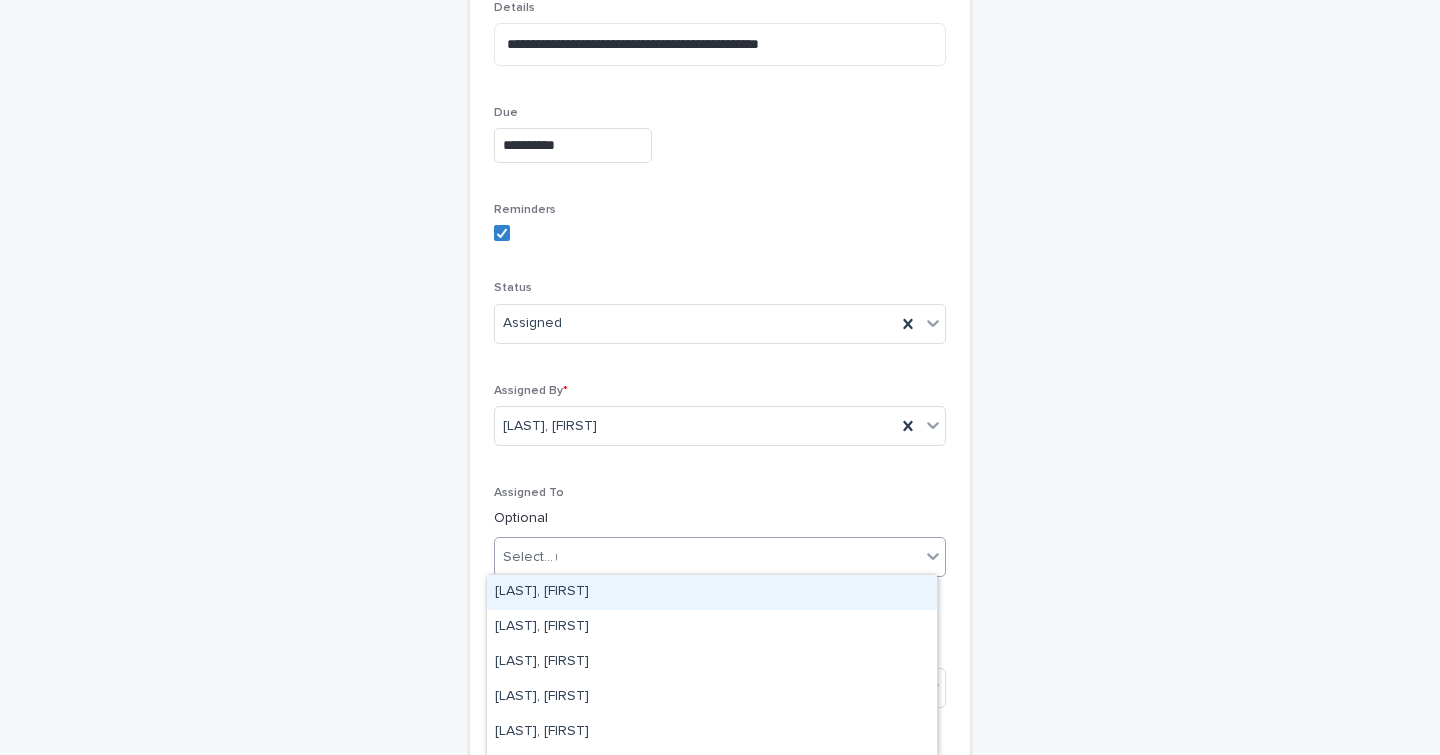 type on "***" 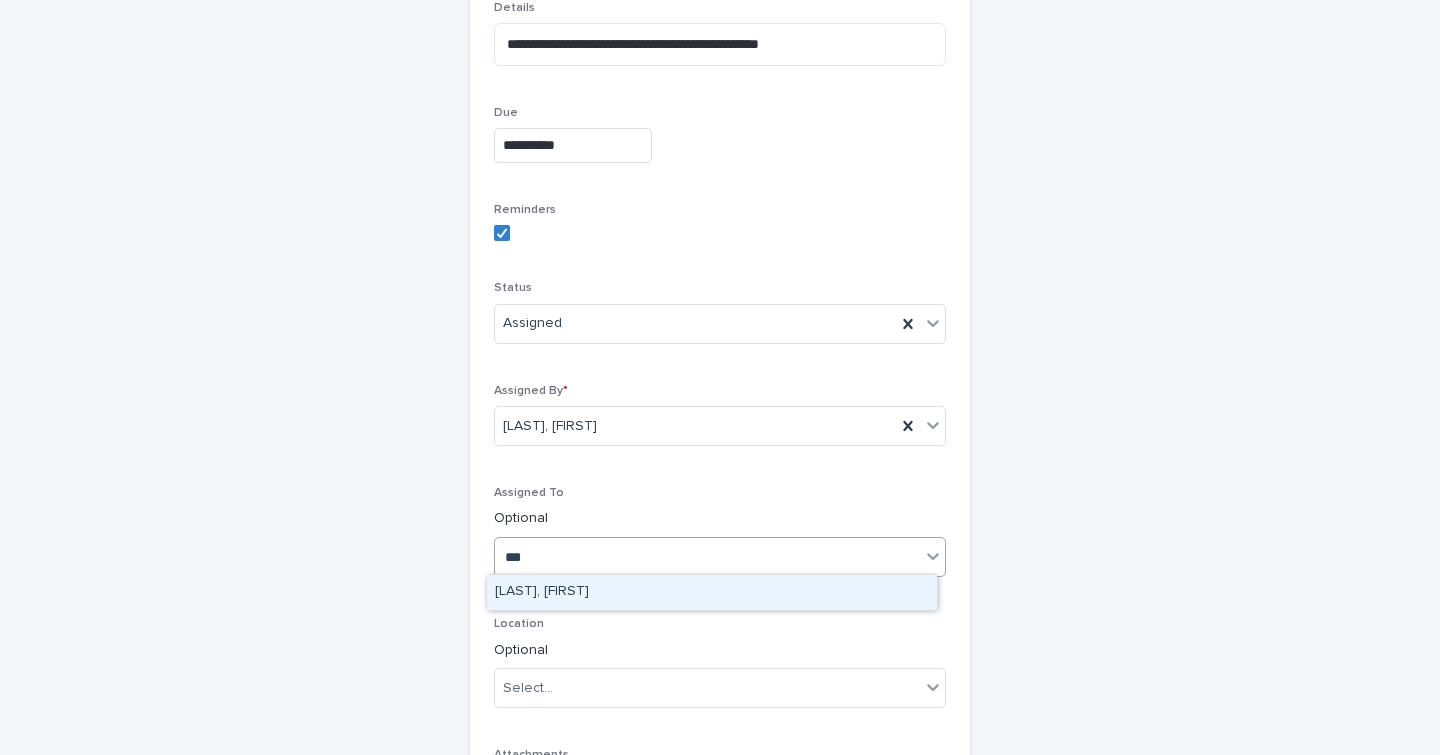 click on "[LAST], [FIRST]" at bounding box center [712, 592] 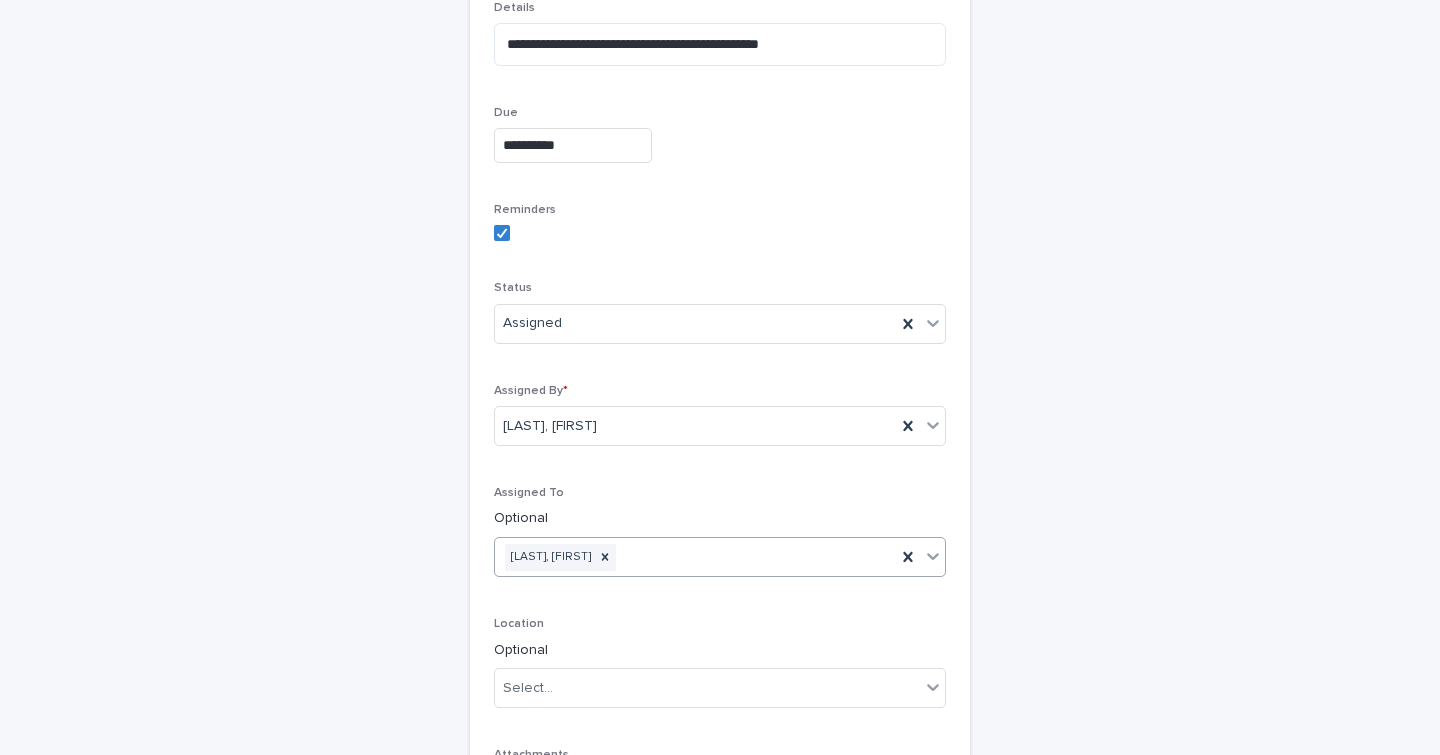 scroll, scrollTop: 544, scrollLeft: 0, axis: vertical 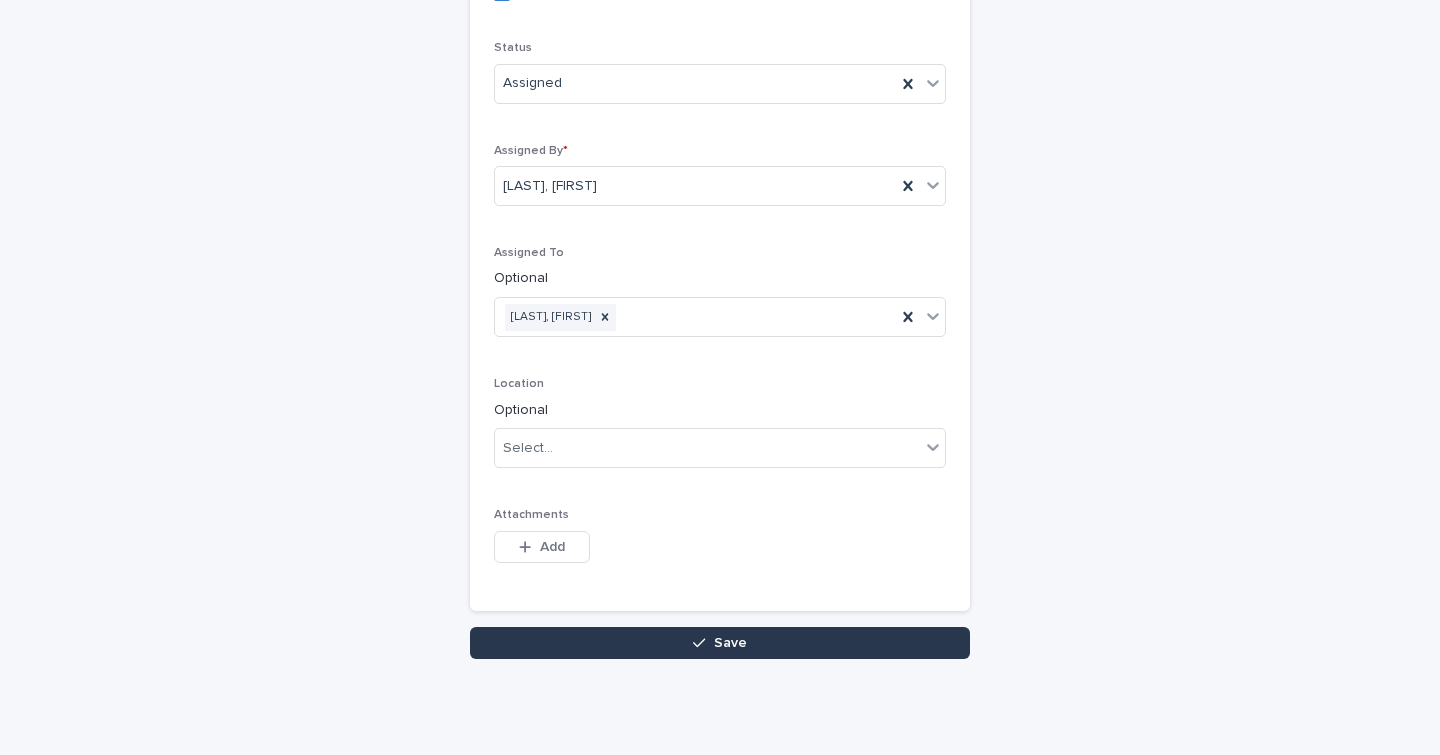 click on "Save" at bounding box center [720, 643] 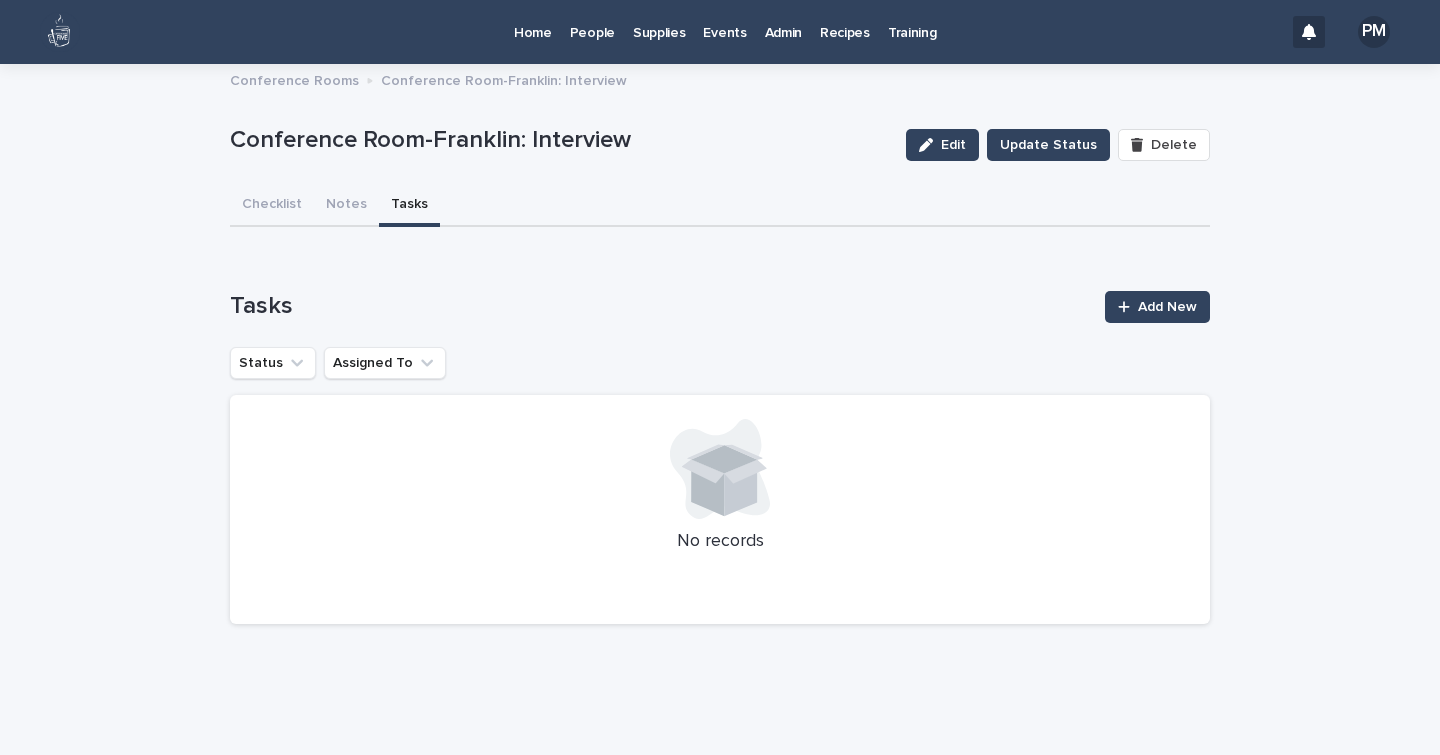 scroll, scrollTop: 0, scrollLeft: 0, axis: both 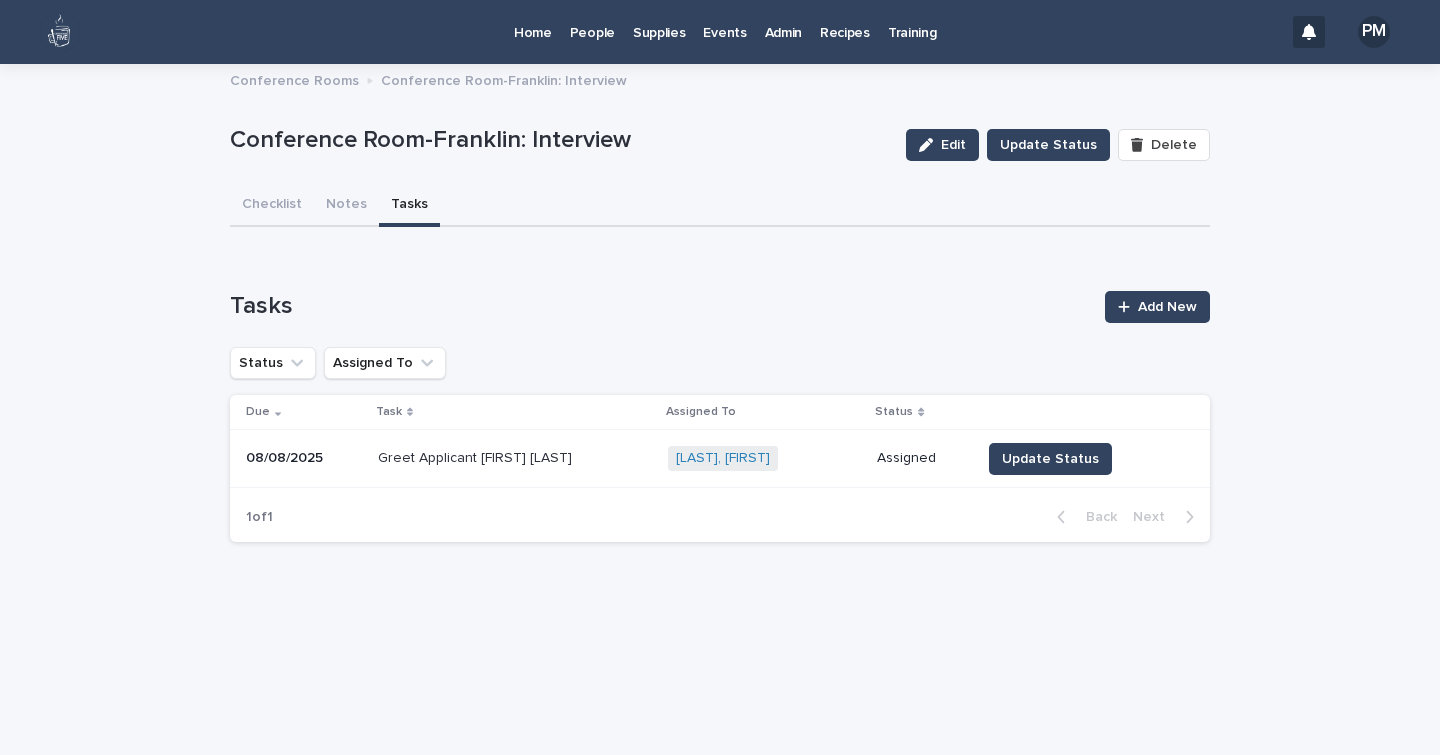 click on "Admin" at bounding box center (783, 21) 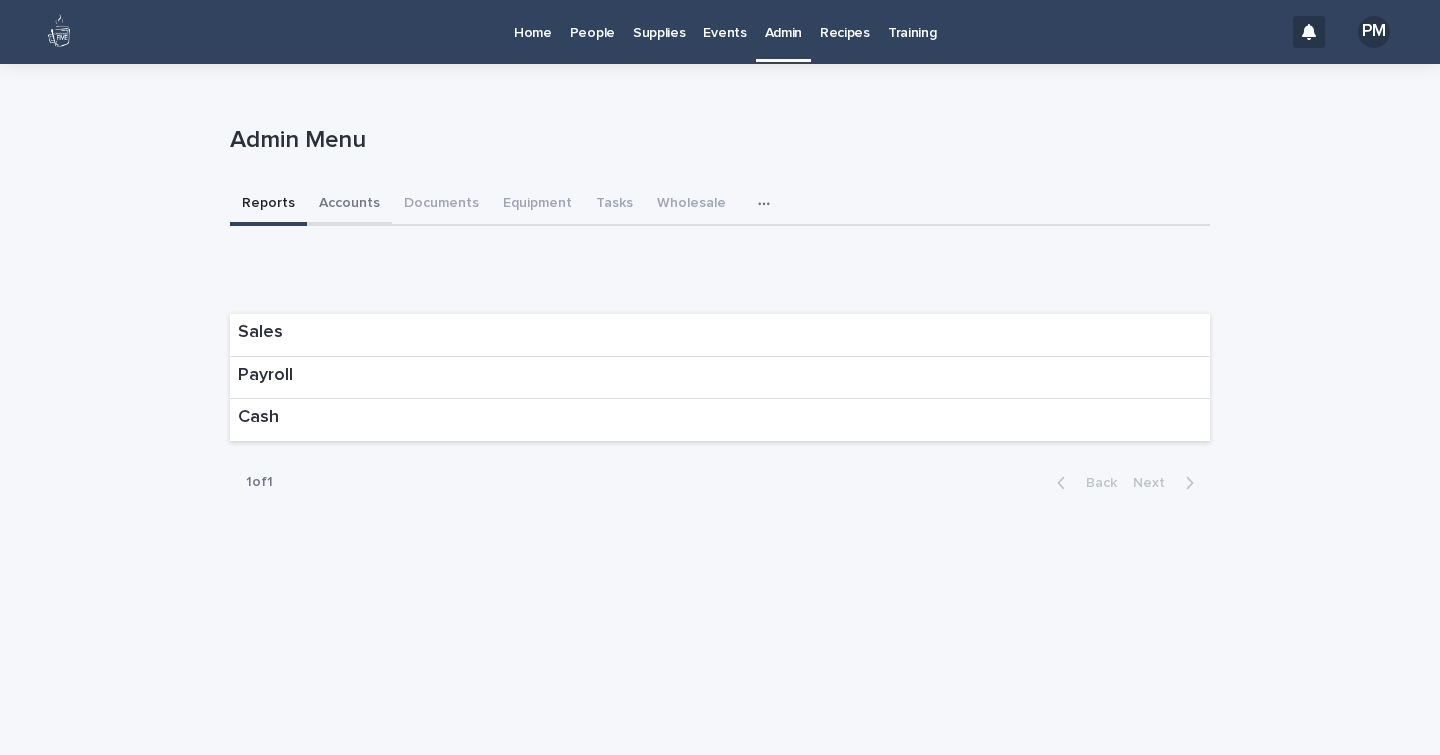 click on "Accounts" at bounding box center (349, 205) 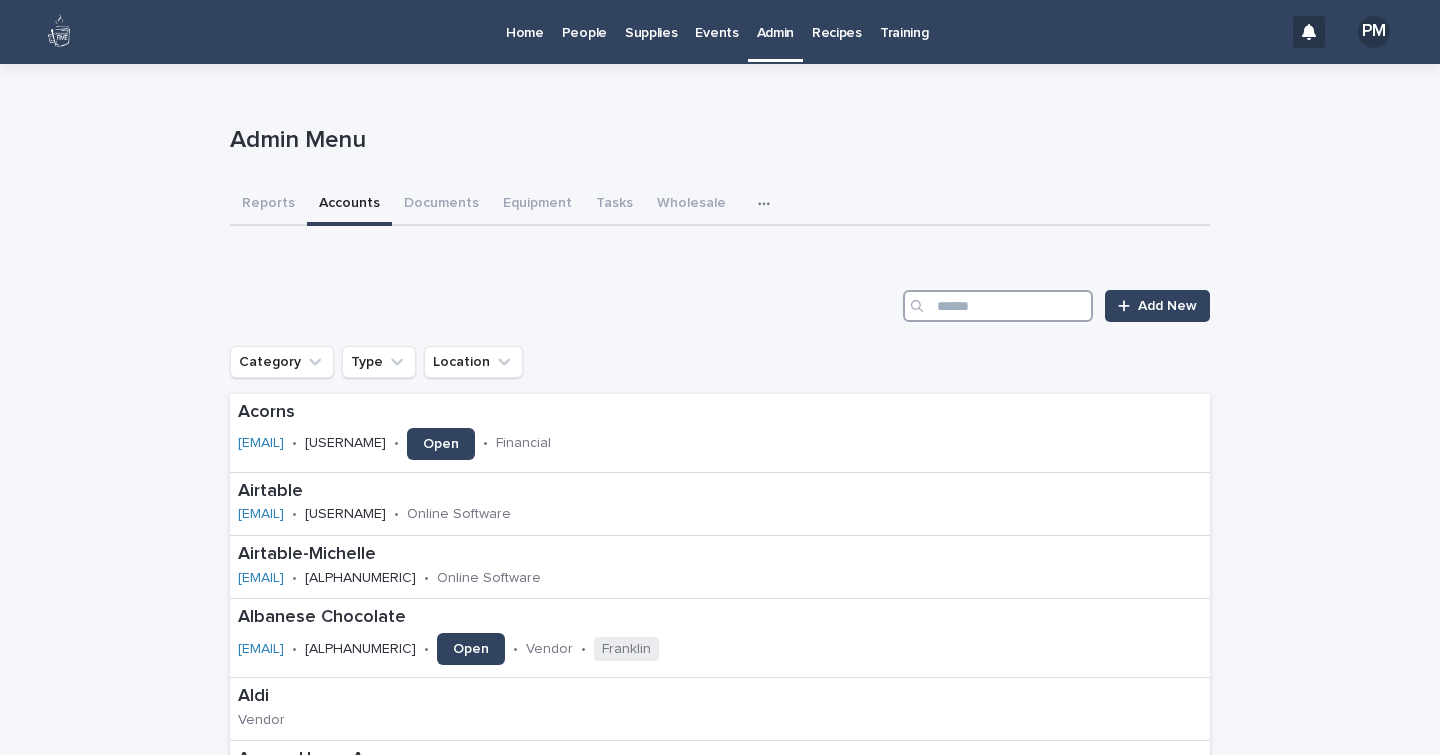 click at bounding box center [998, 306] 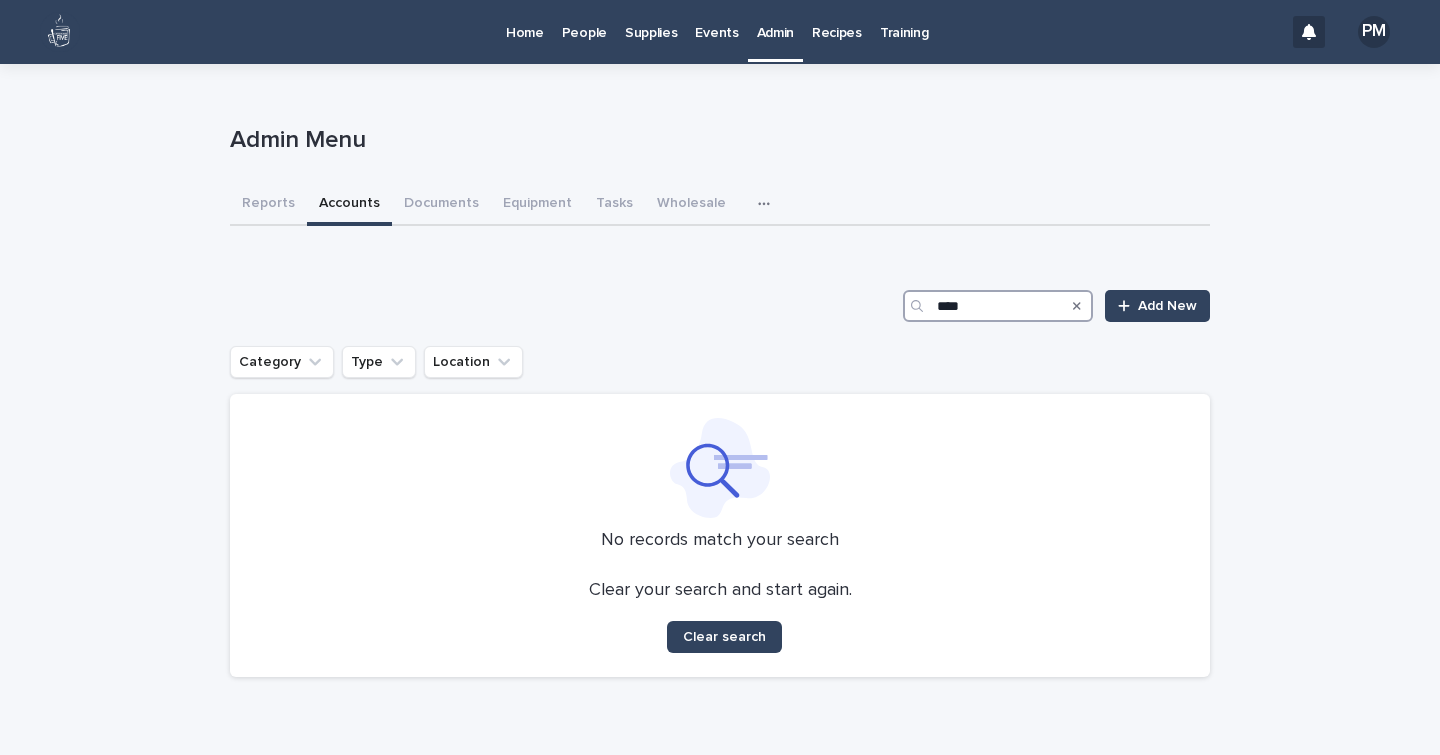 drag, startPoint x: 1007, startPoint y: 311, endPoint x: 809, endPoint y: 277, distance: 200.89798 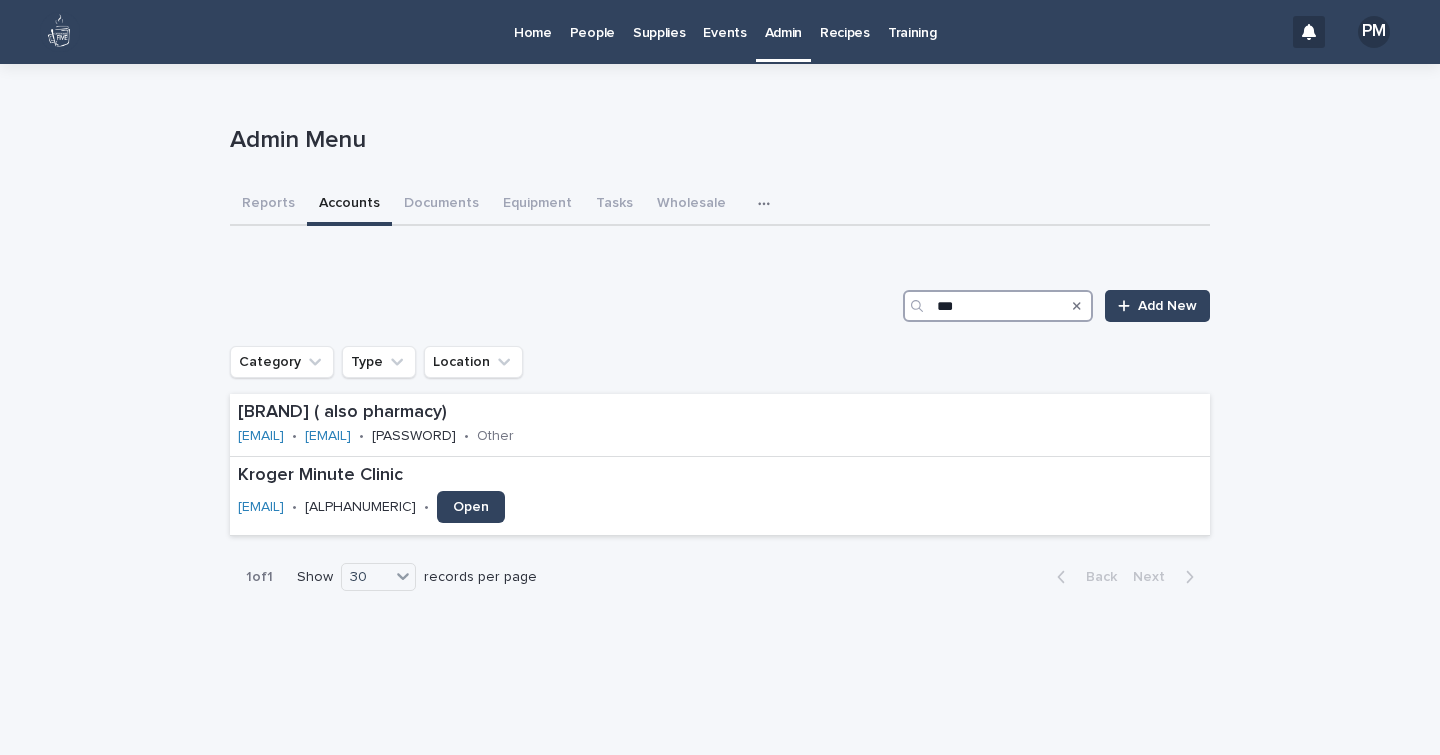 type on "***" 